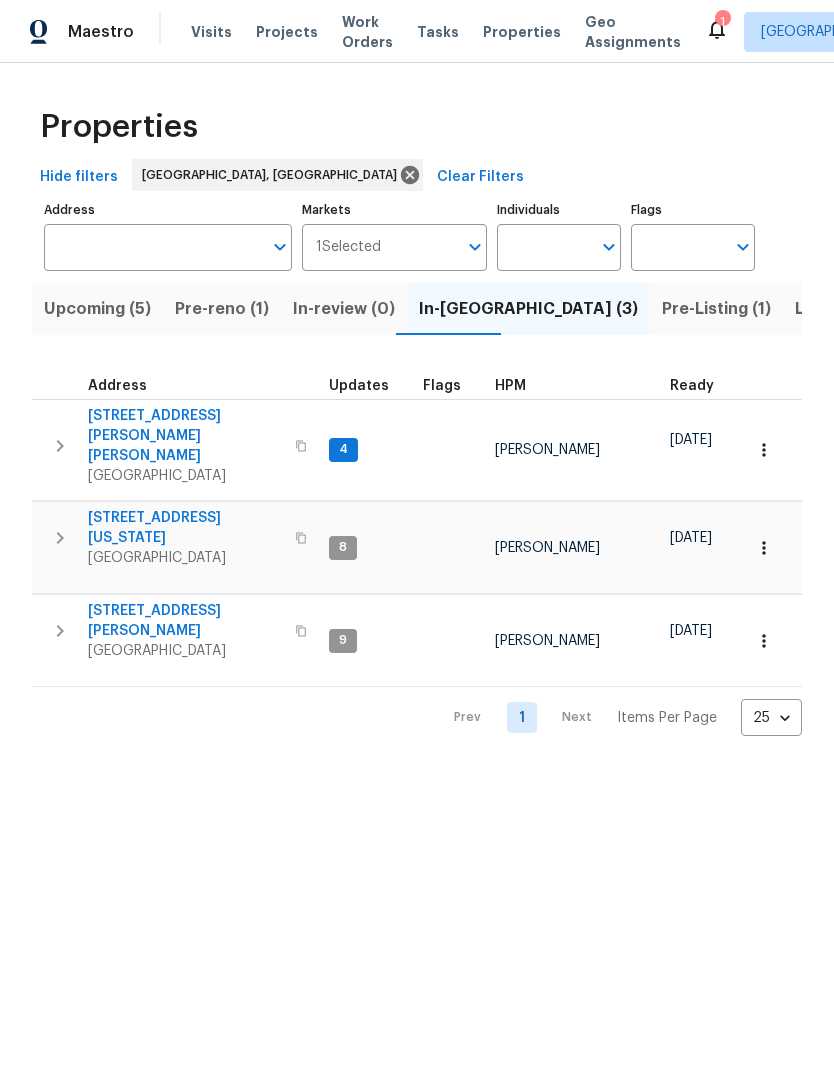 scroll, scrollTop: 0, scrollLeft: 0, axis: both 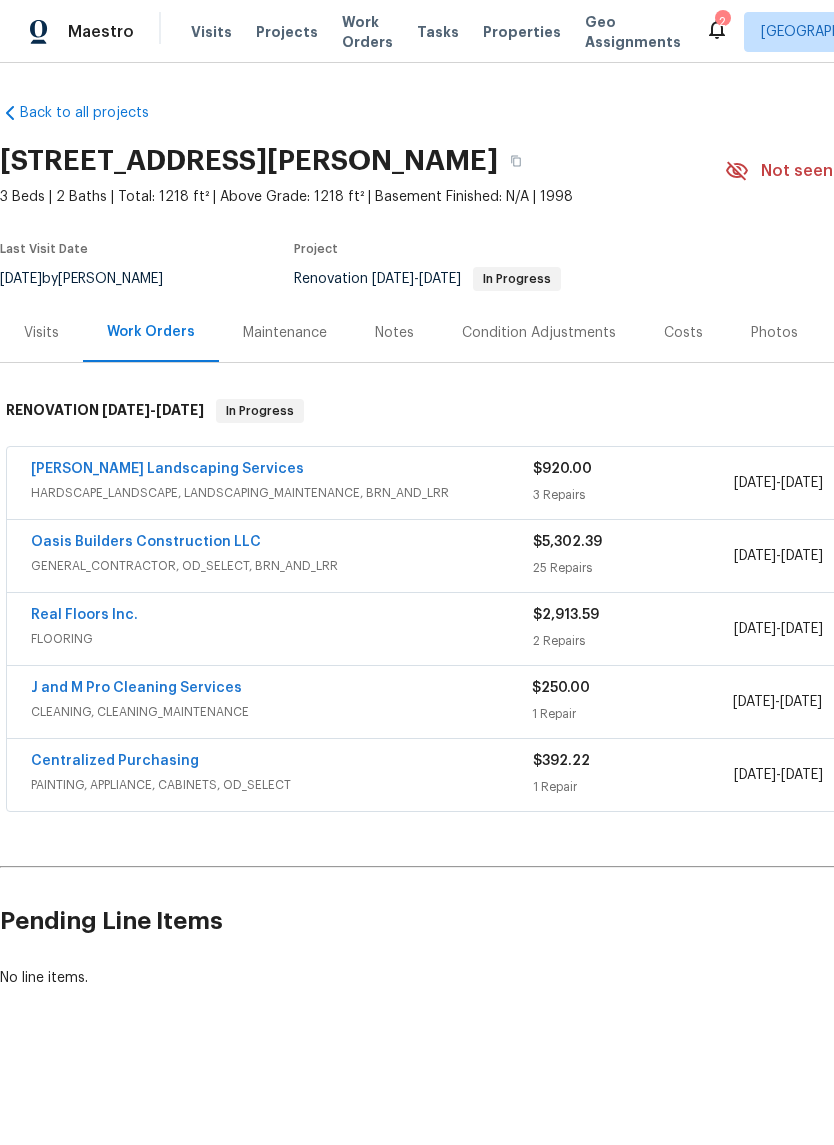 click on "Oasis Builders Construction LLC" at bounding box center [146, 542] 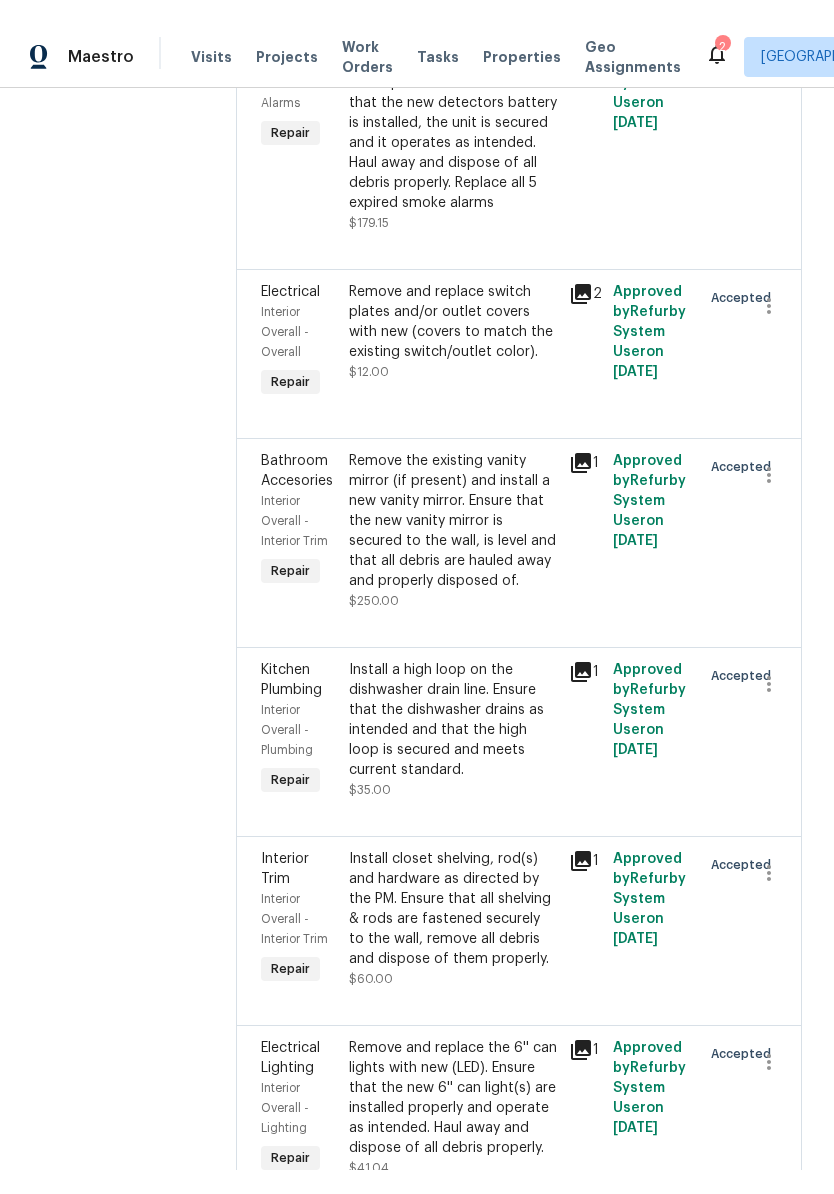 scroll, scrollTop: 5139, scrollLeft: 0, axis: vertical 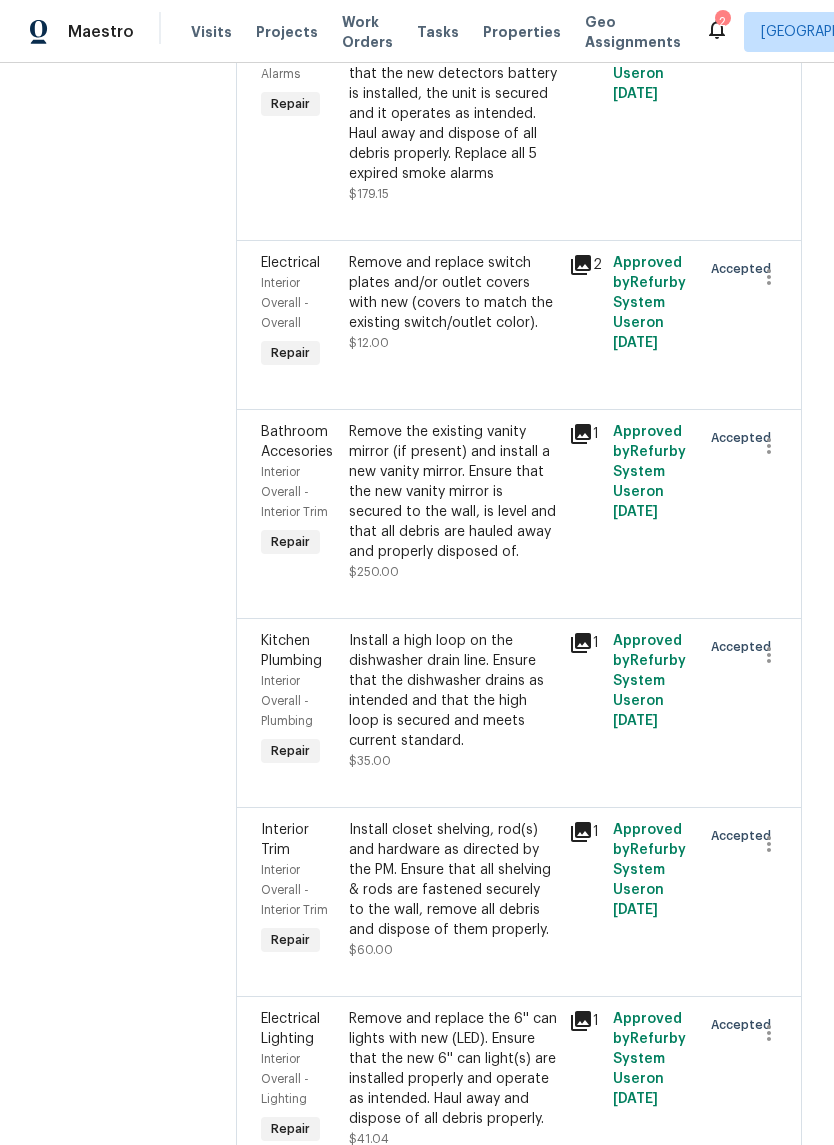 click on "Remove the existing vanity mirror (if present) and install a new vanity mirror. Ensure that the new vanity mirror is secured to the wall, is level and that all debris are hauled away and properly disposed of." at bounding box center (453, 492) 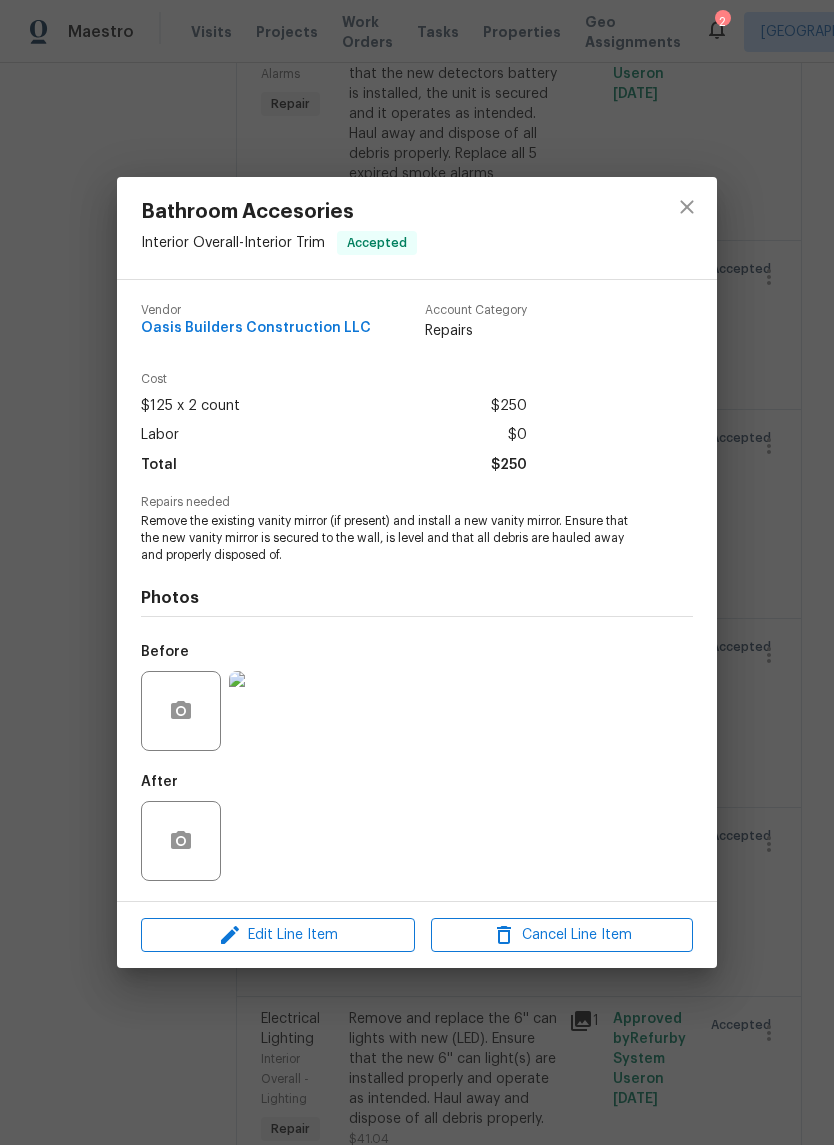 click at bounding box center [269, 711] 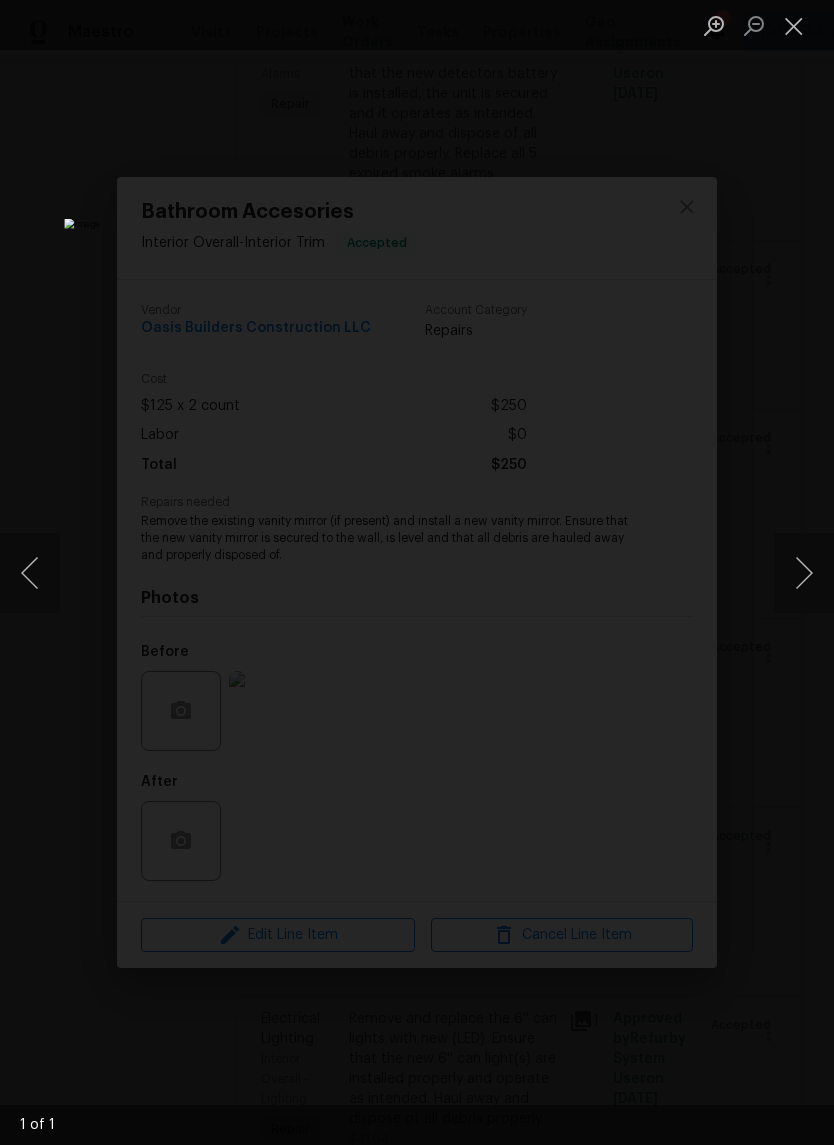 click at bounding box center (804, 573) 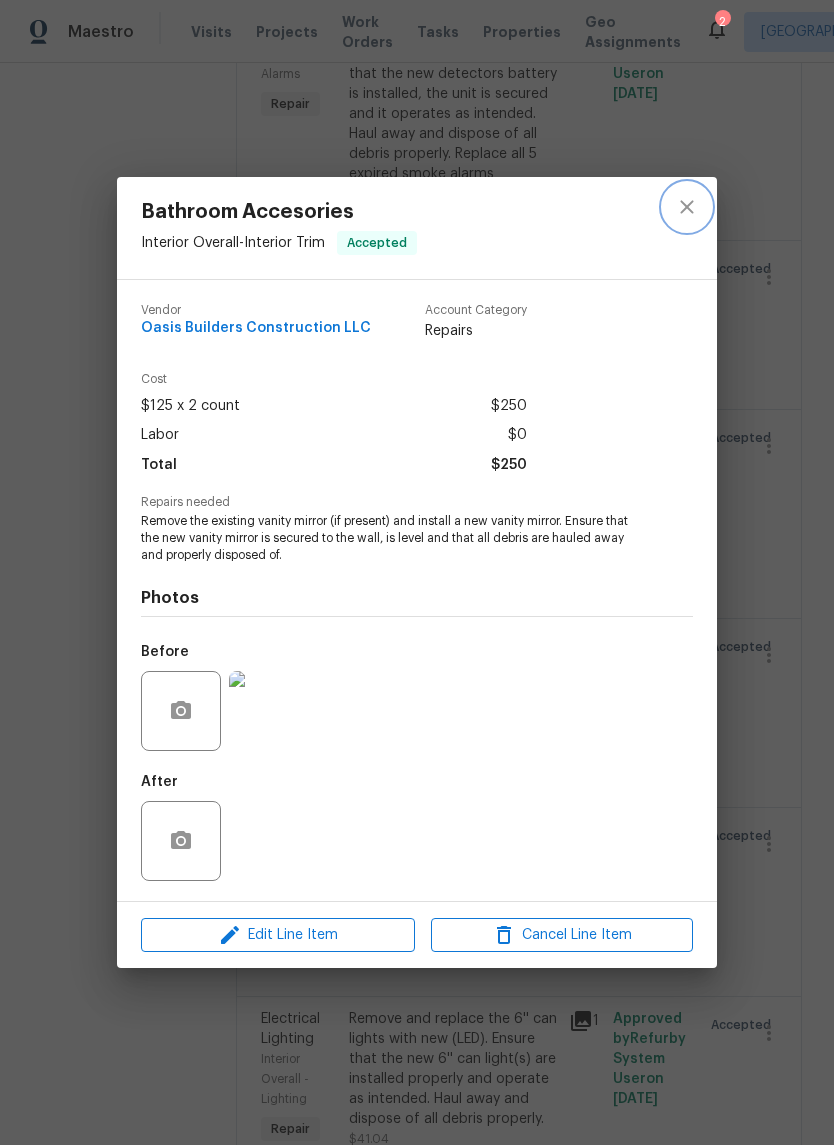 click 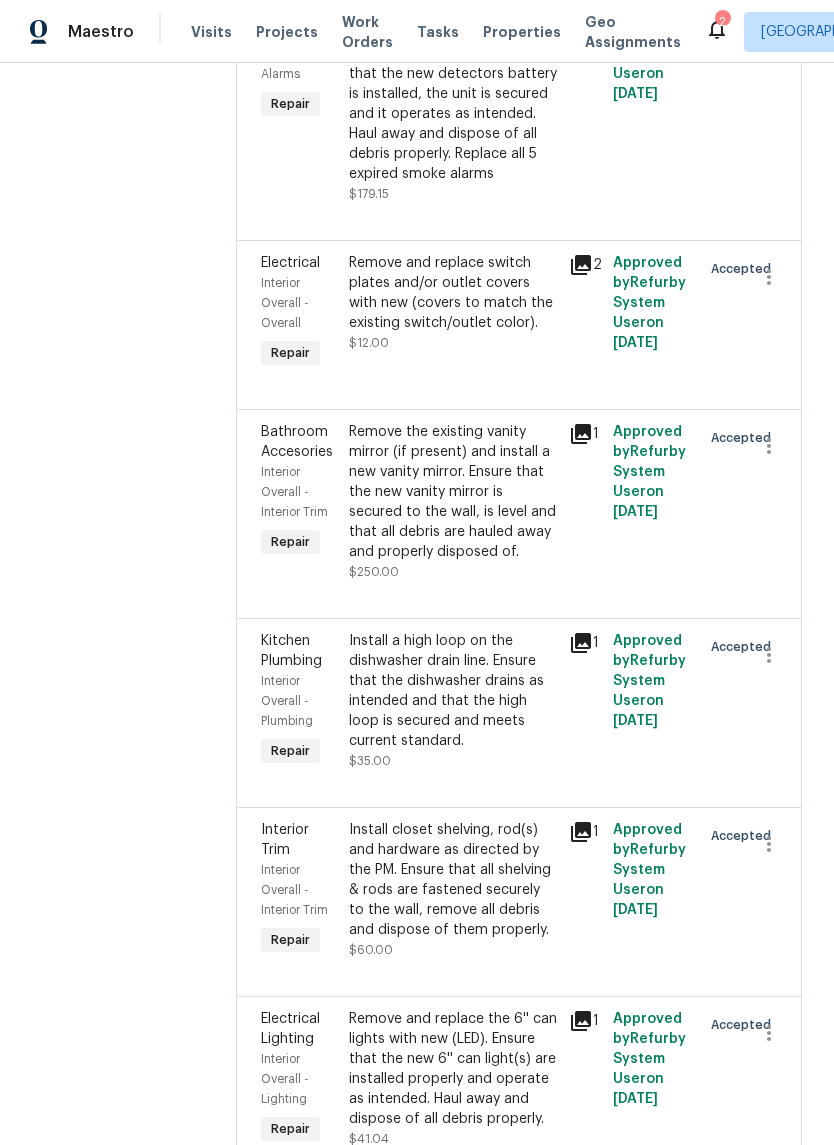 click on "Remove the existing vanity mirror (if present) and install a new vanity mirror. Ensure that the new vanity mirror is secured to the wall, is level and that all debris are hauled away and properly disposed of." at bounding box center [453, 492] 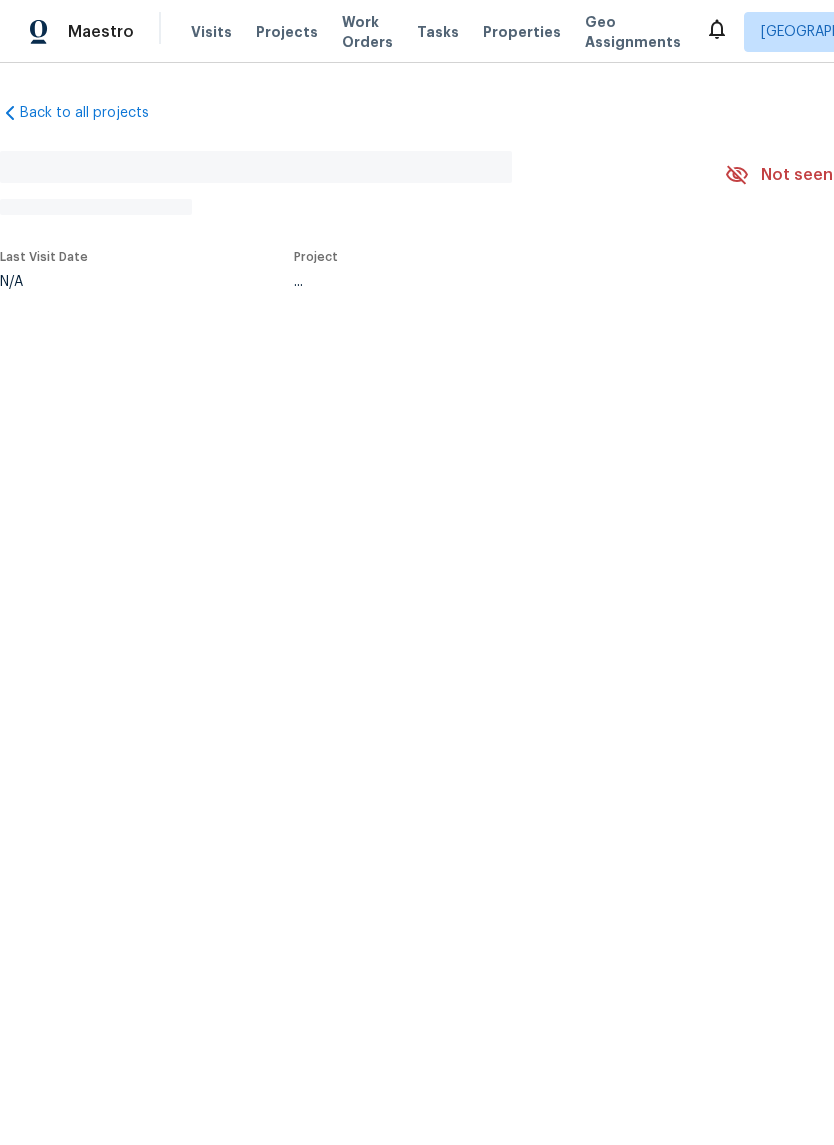 scroll, scrollTop: 0, scrollLeft: 0, axis: both 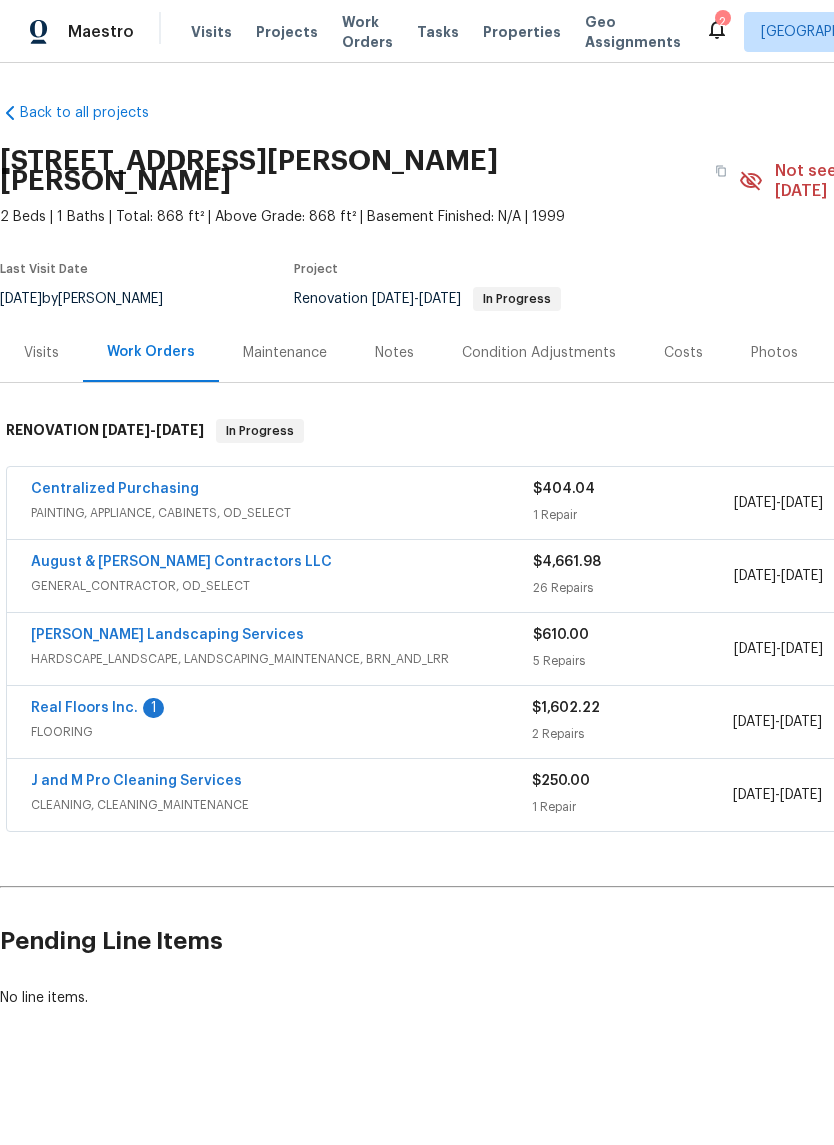 click on "August & Suttles Contractors LLC" at bounding box center (181, 562) 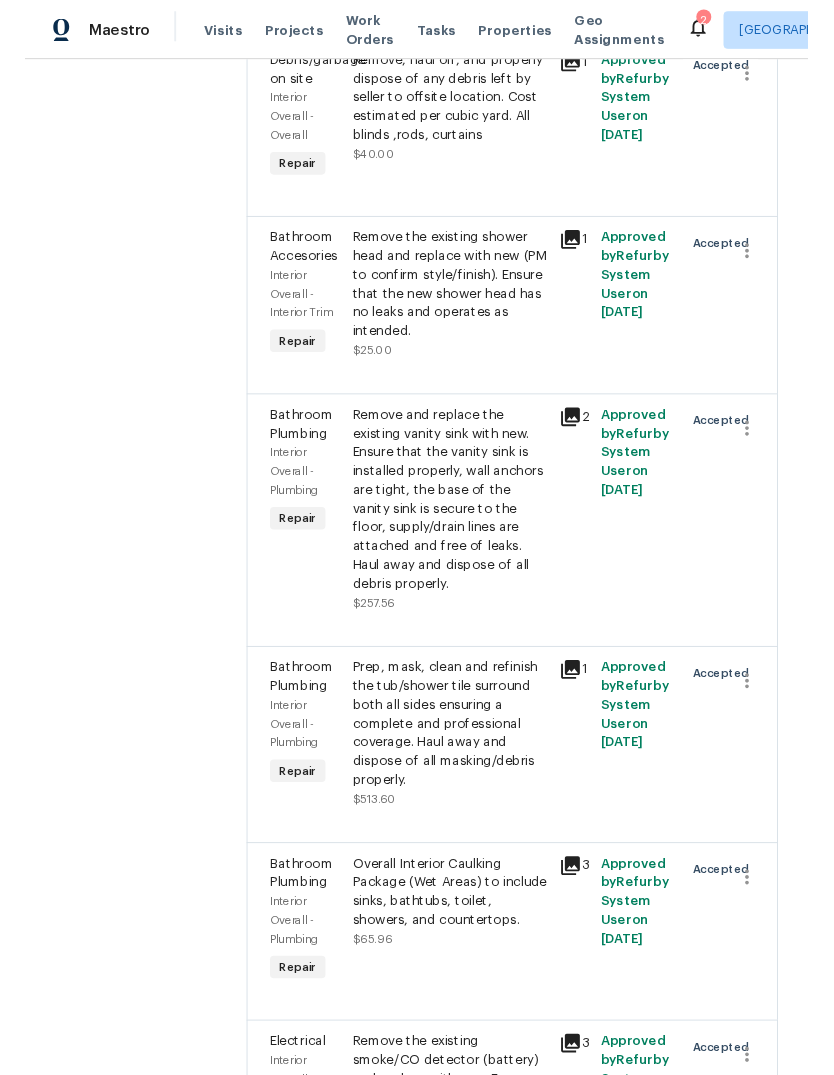 scroll, scrollTop: 5082, scrollLeft: 0, axis: vertical 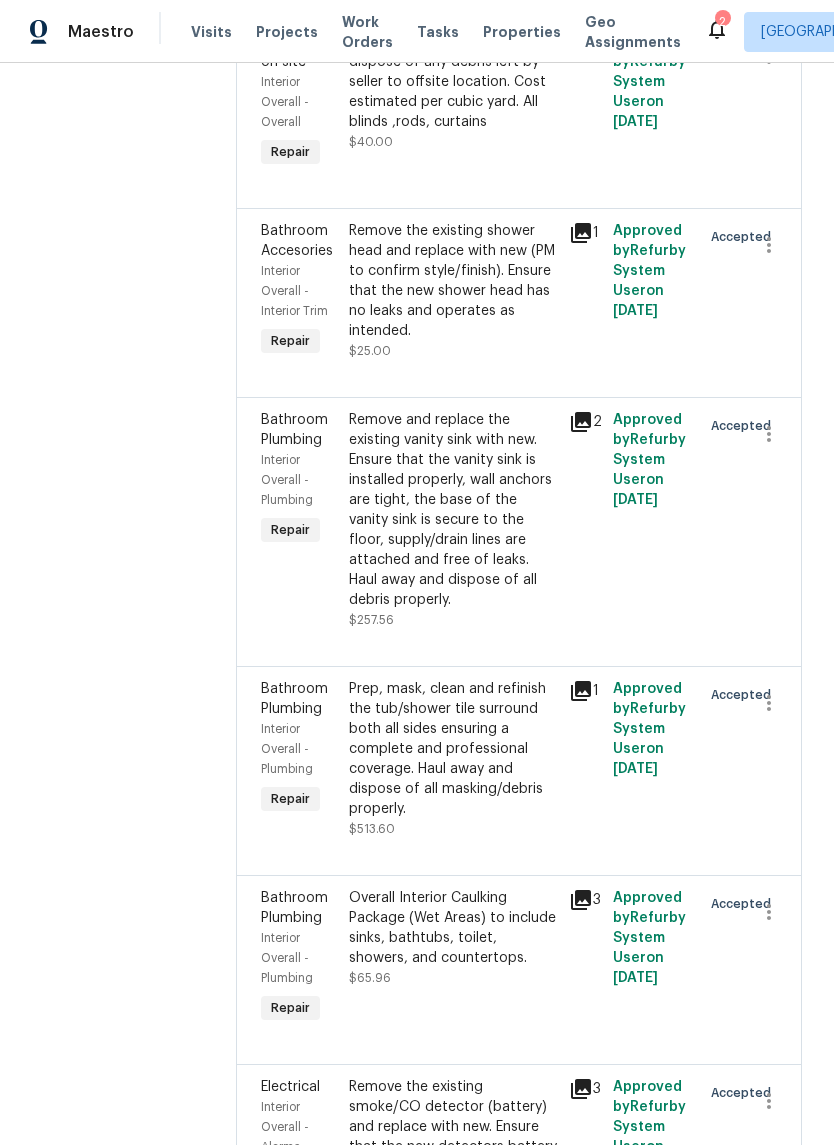 click on "Remove and replace the existing vanity sink with new. Ensure that the vanity sink is installed properly, wall anchors are tight, the base of the vanity sink is secure to the floor, supply/drain lines are attached and free of leaks. Haul away and dispose of all debris properly." at bounding box center (453, 510) 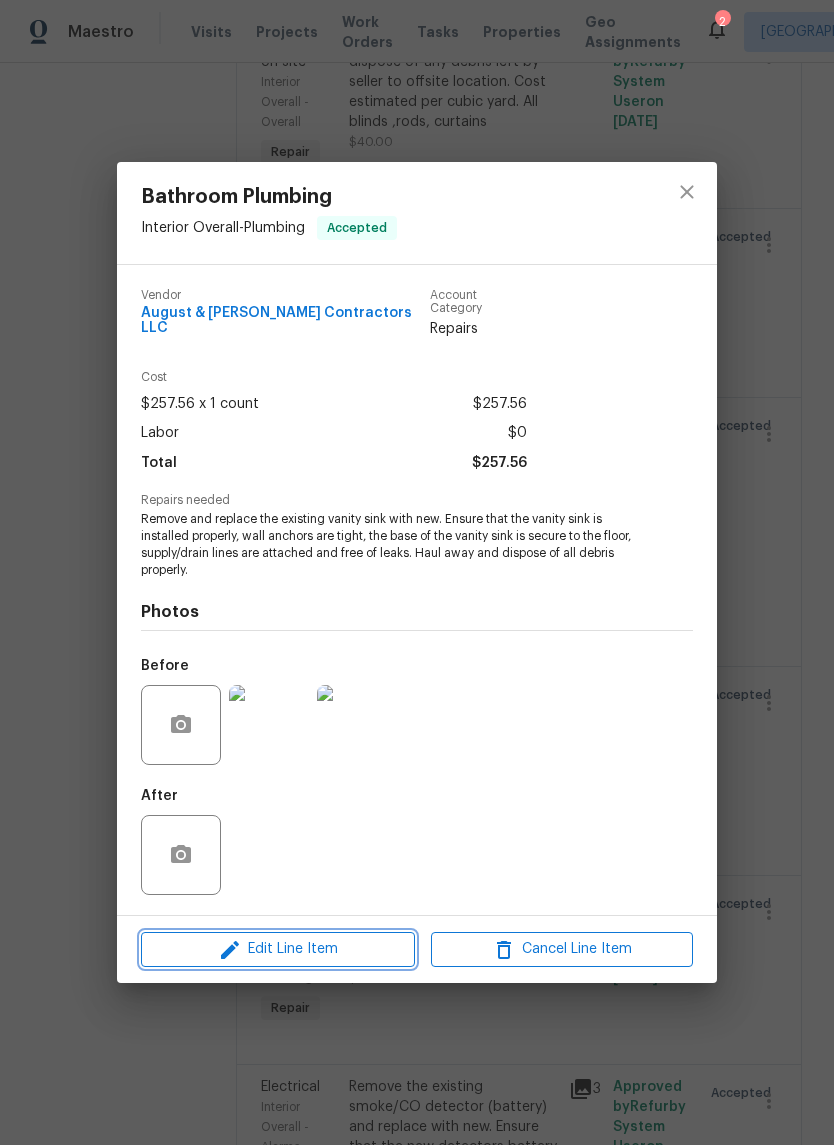 click on "Edit Line Item" at bounding box center (278, 949) 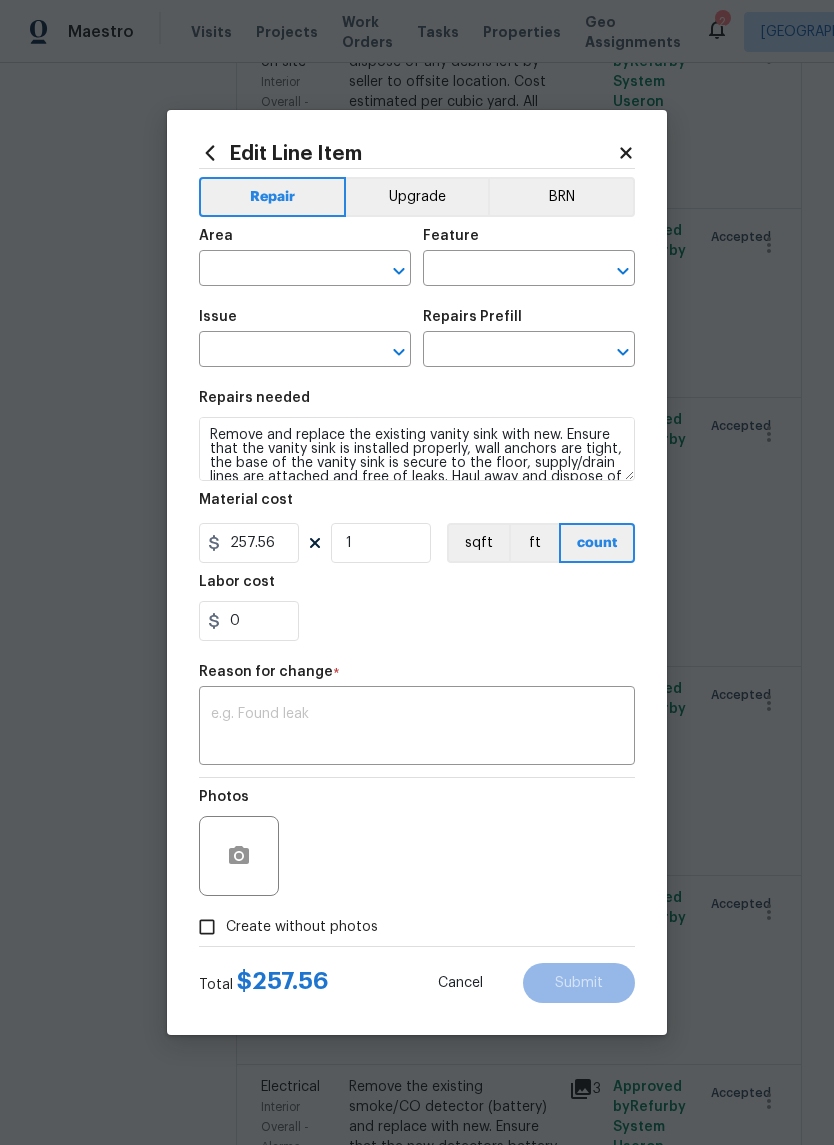 type on "Interior Overall" 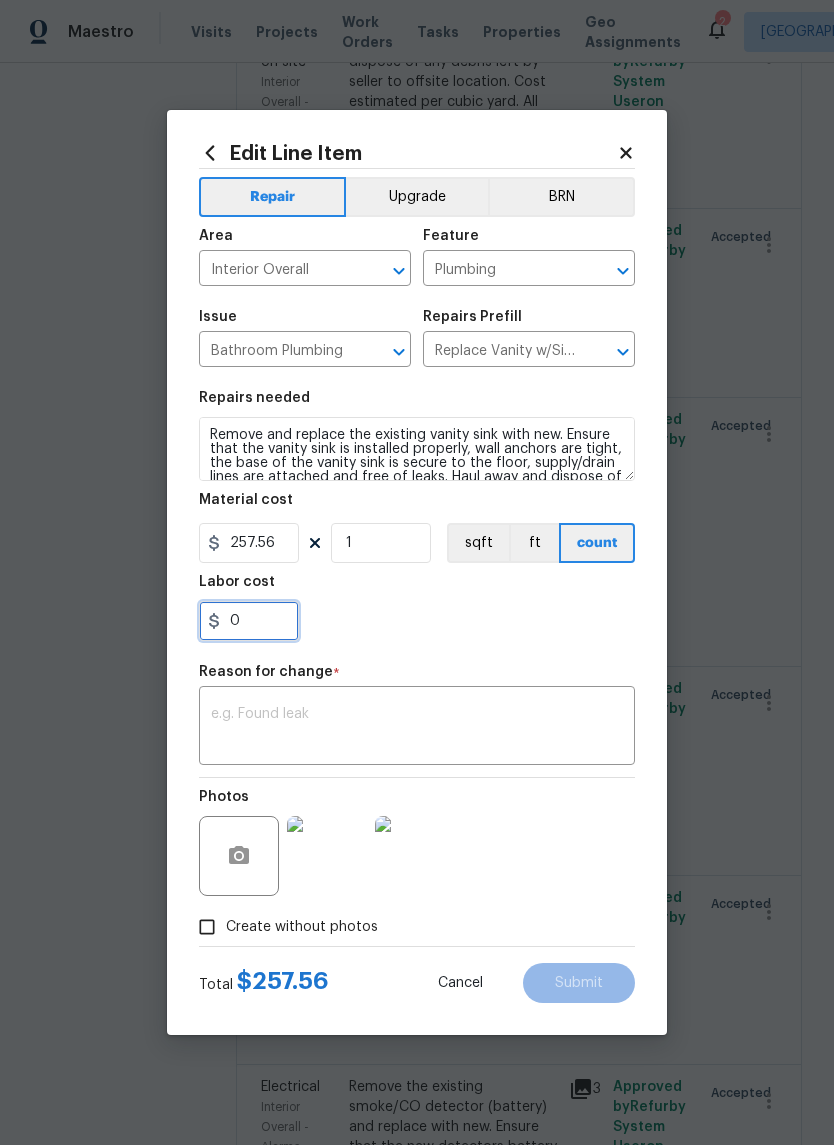 click on "0" at bounding box center (249, 621) 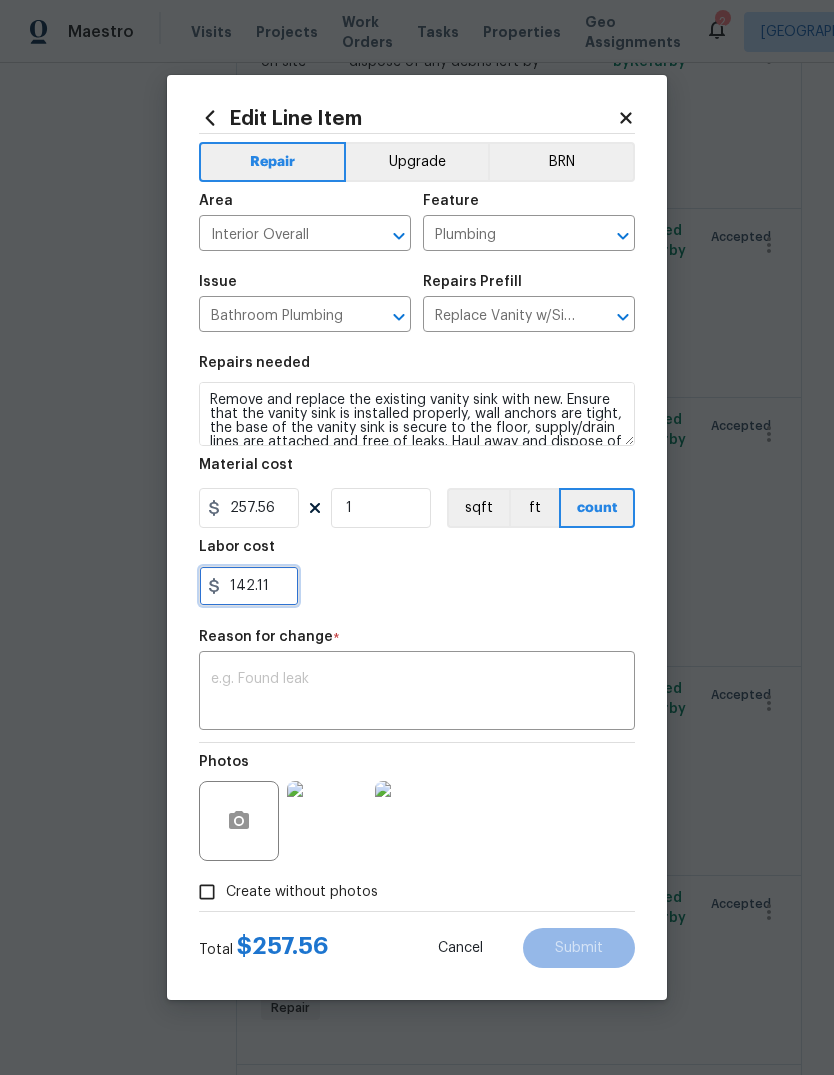 type on "142.11" 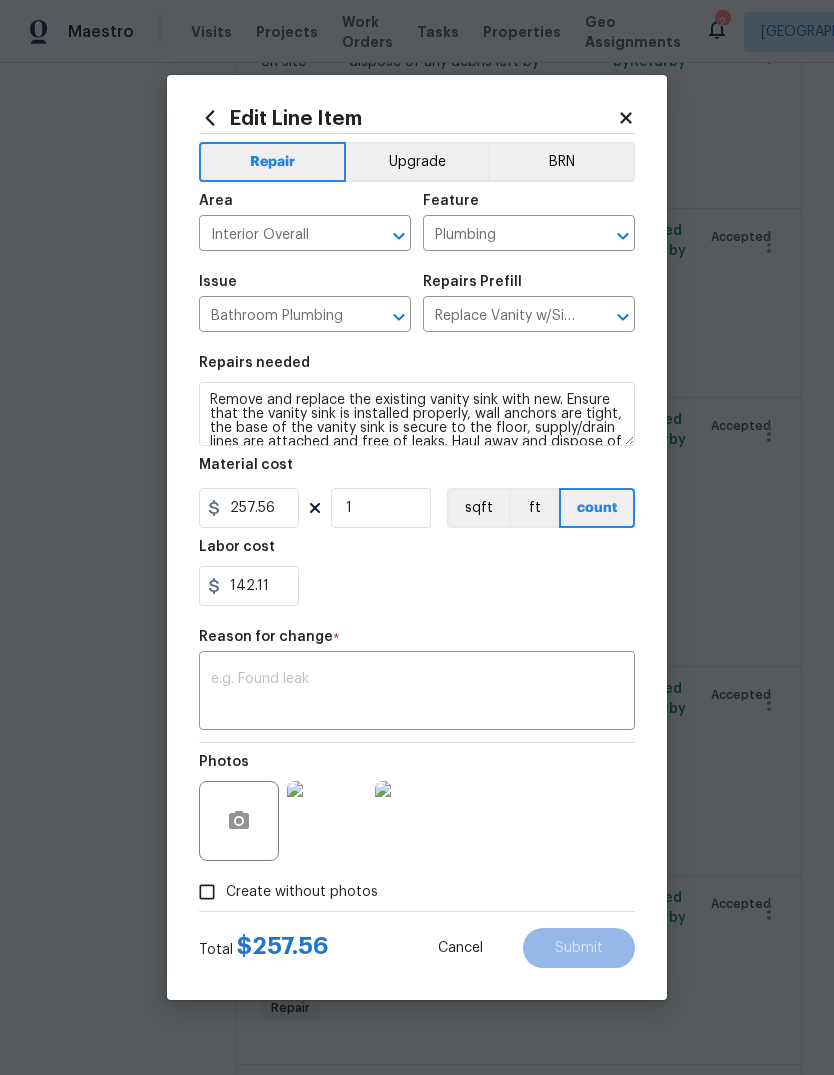 click on "x ​" at bounding box center [417, 693] 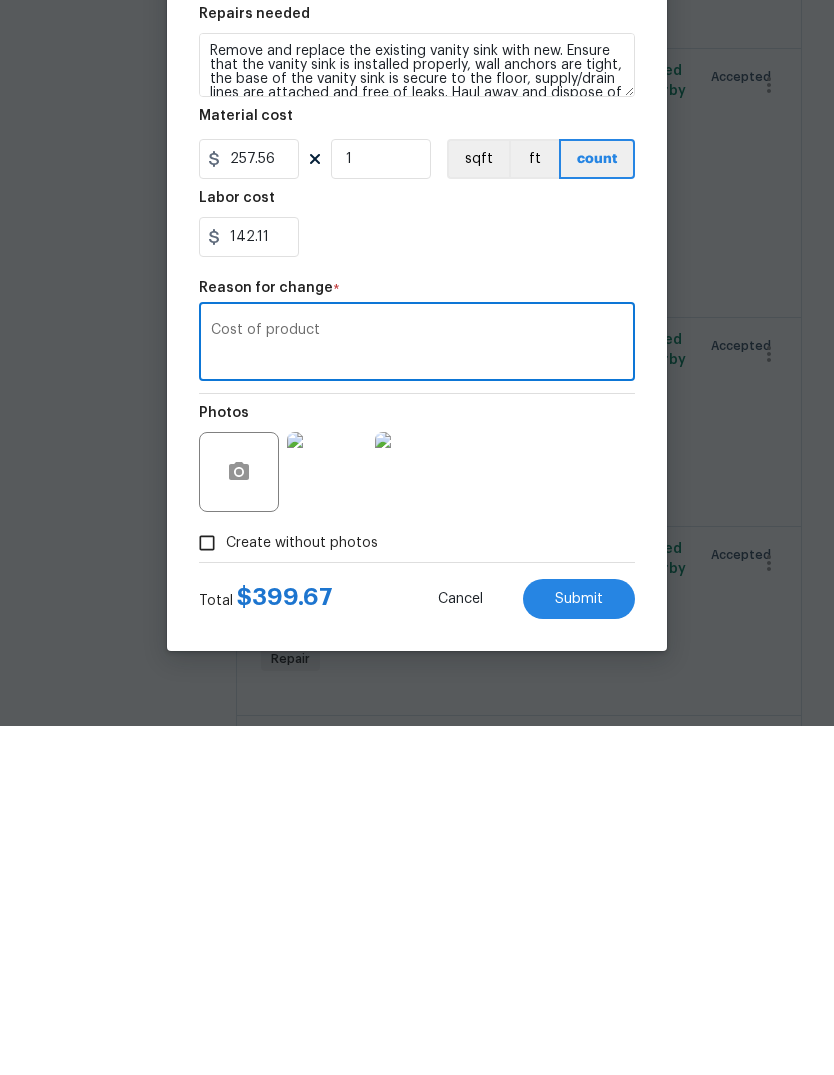 type on "Cost of product" 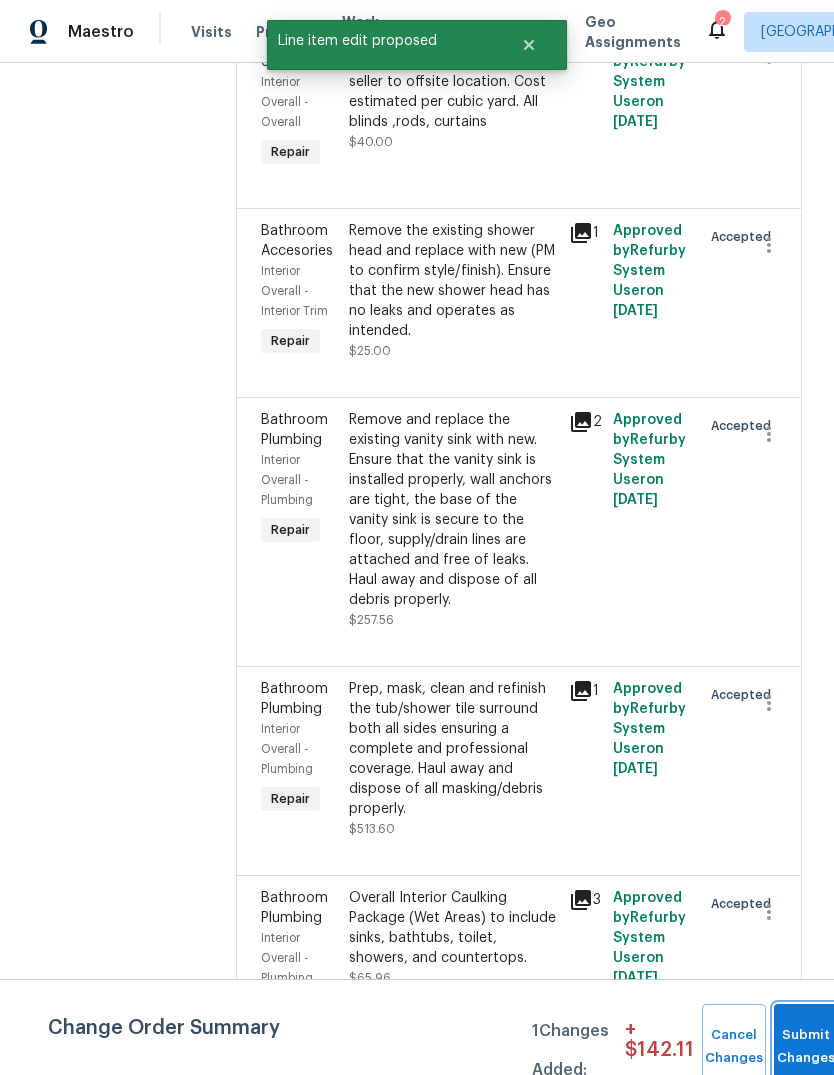 click on "Submit Changes" at bounding box center (806, 1047) 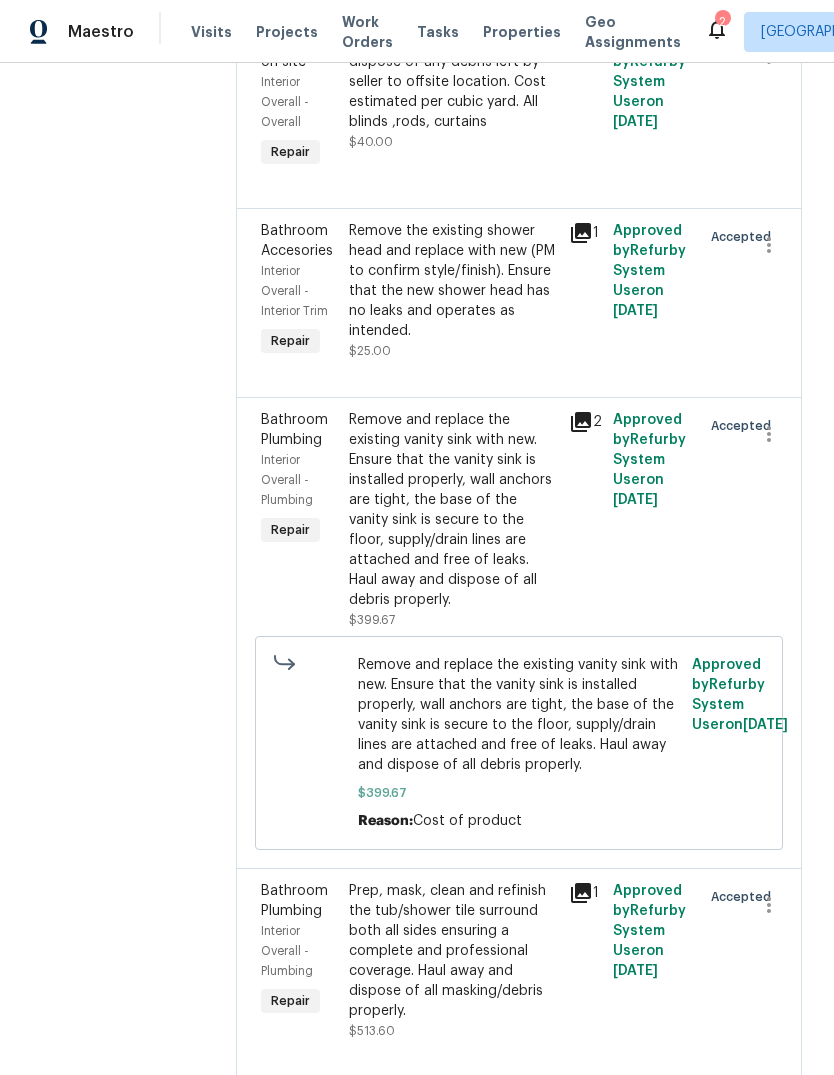 click on "Remove and replace the existing vanity sink with new. Ensure that the vanity sink is installed properly, wall anchors are tight, the base of the vanity sink is secure to the floor, supply/drain lines are attached and free of leaks. Haul away and dispose of all debris properly." at bounding box center (519, 715) 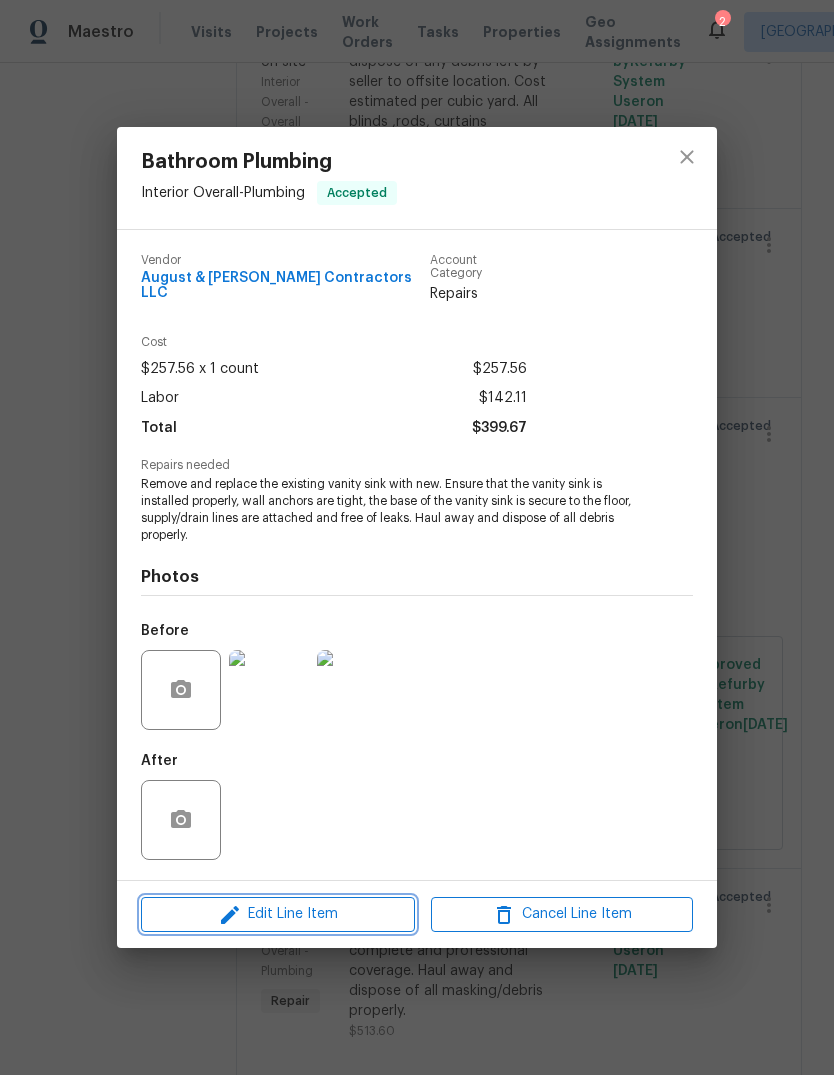 click on "Edit Line Item" at bounding box center [278, 914] 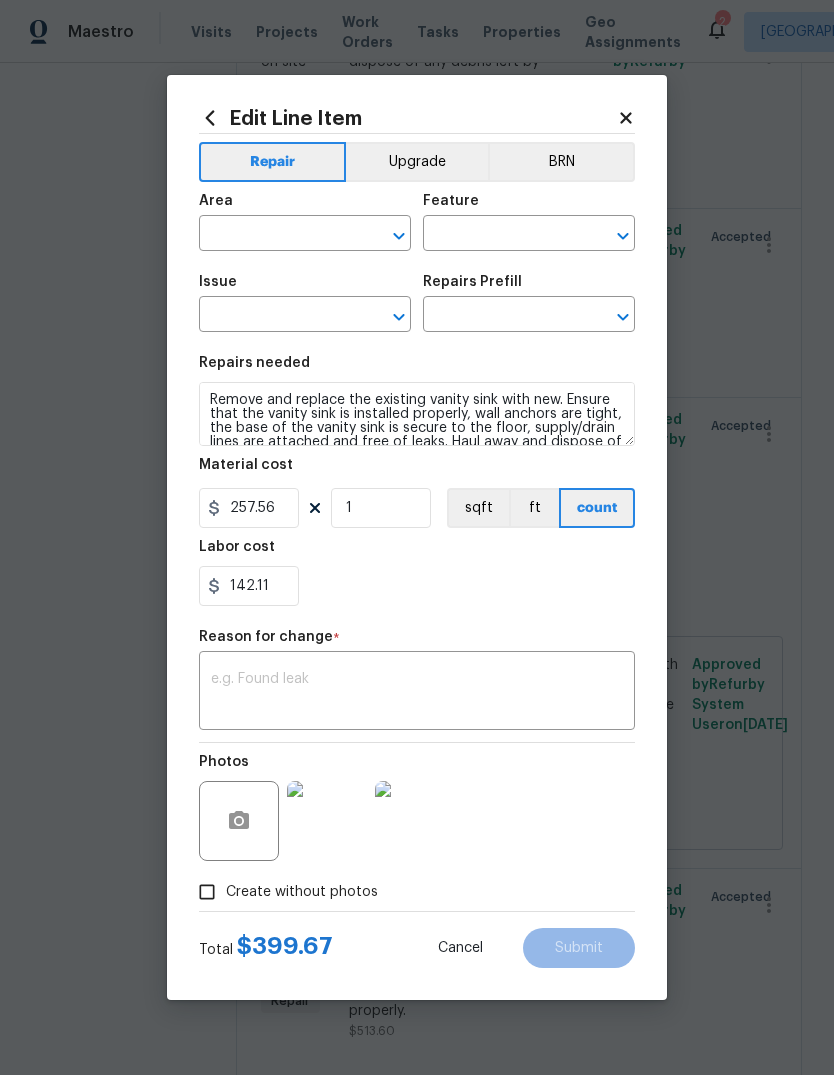 type on "Interior Overall" 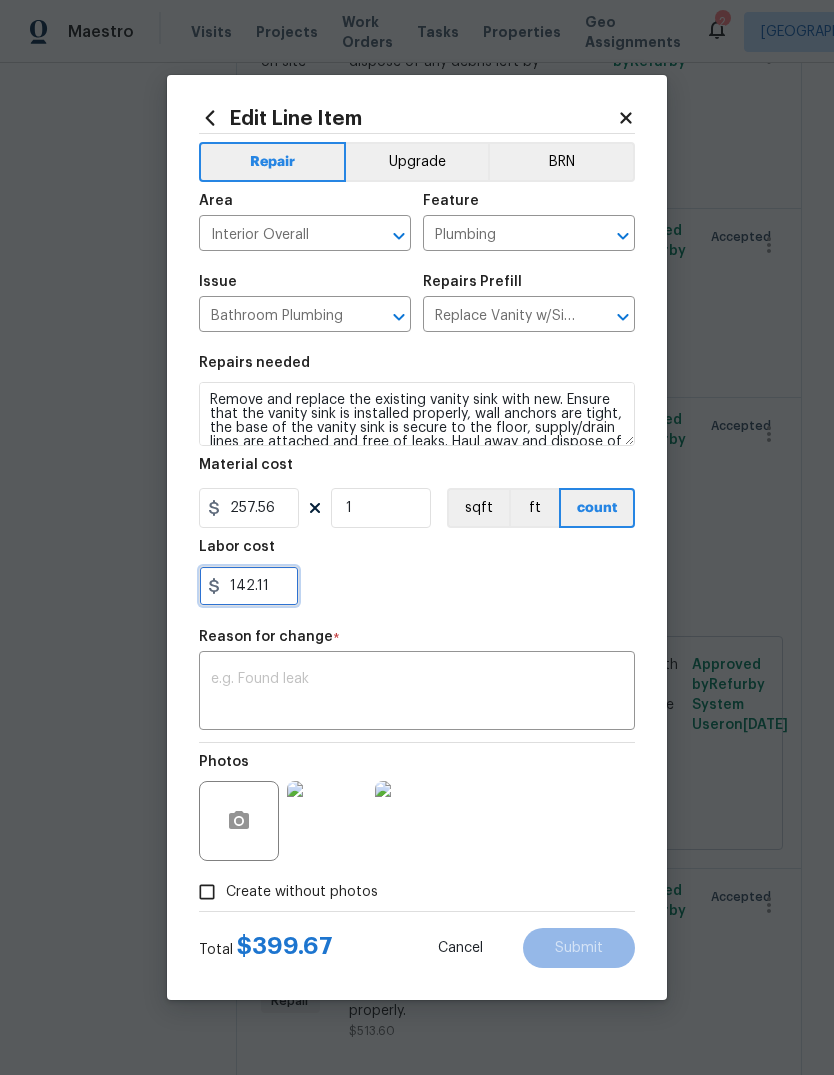click on "142.11" at bounding box center (249, 586) 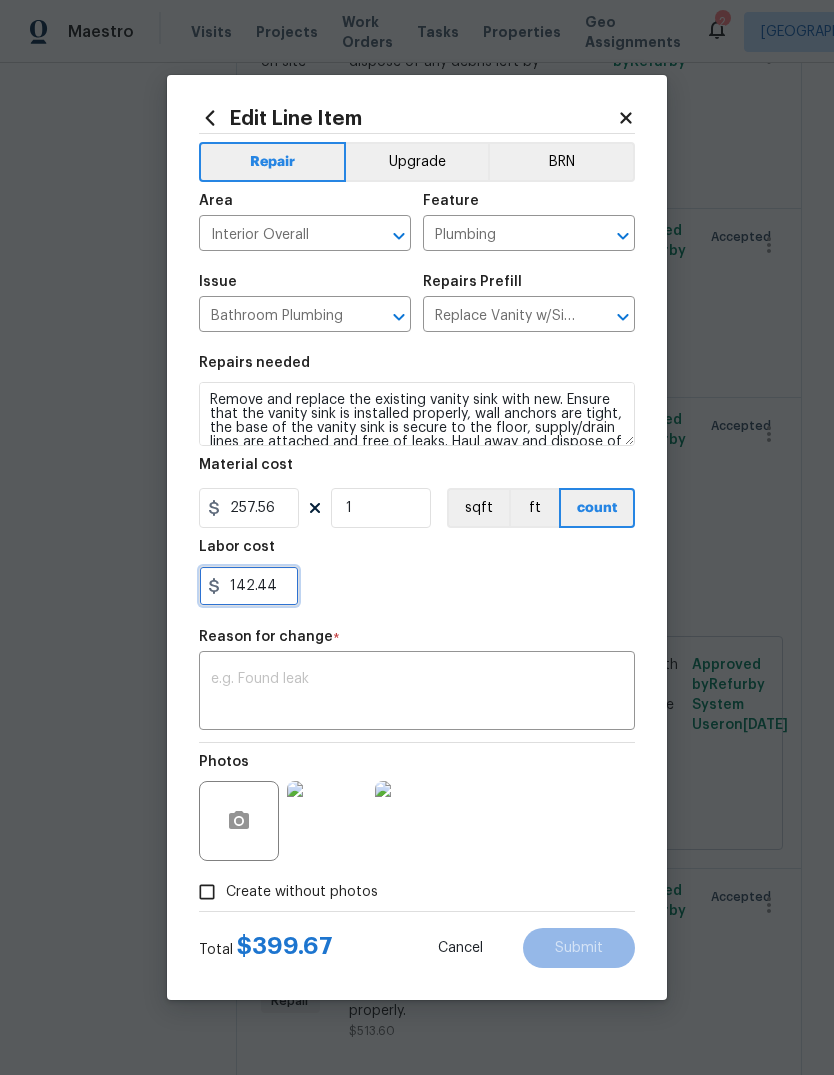 type on "142.44" 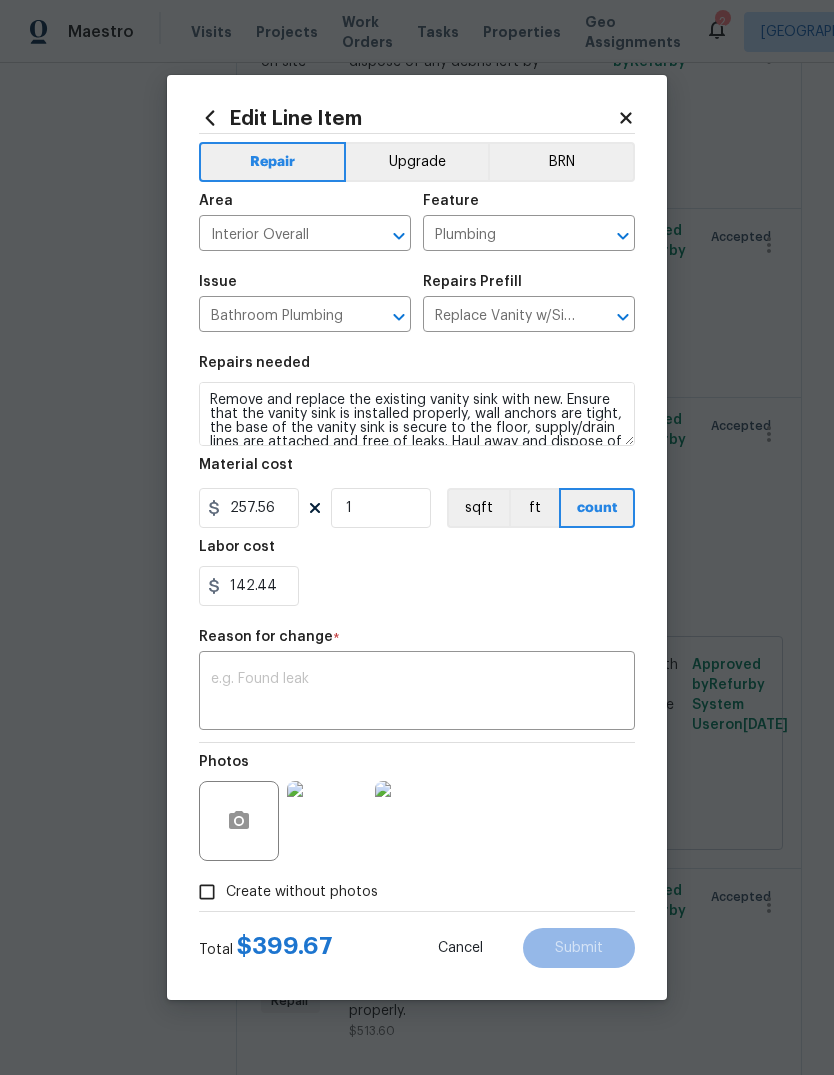 click on "Labor cost" at bounding box center (417, 553) 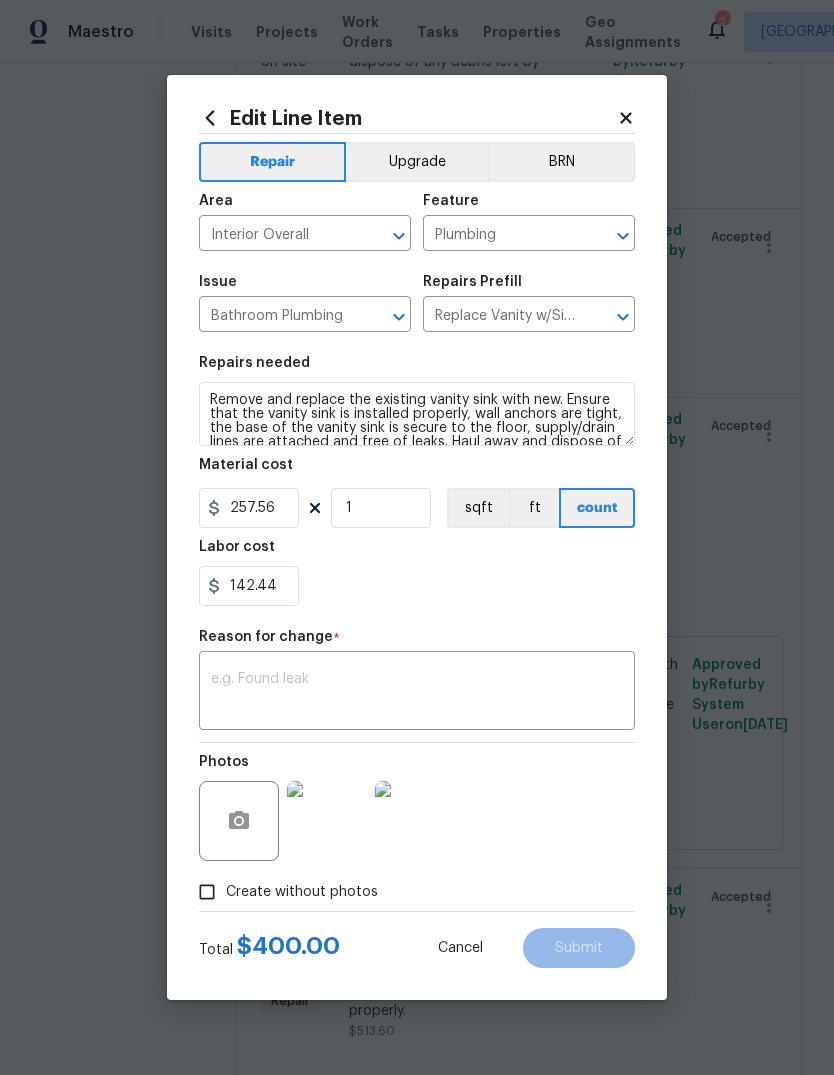 click at bounding box center (417, 693) 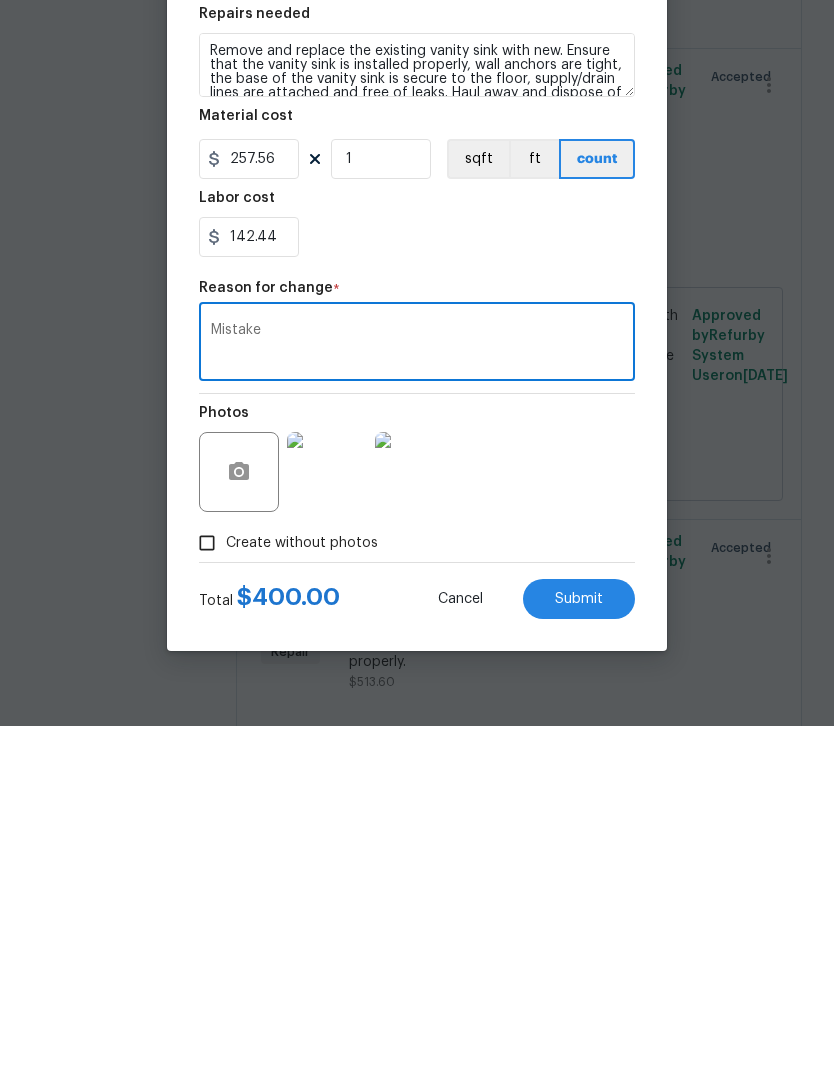 type on "Mistake" 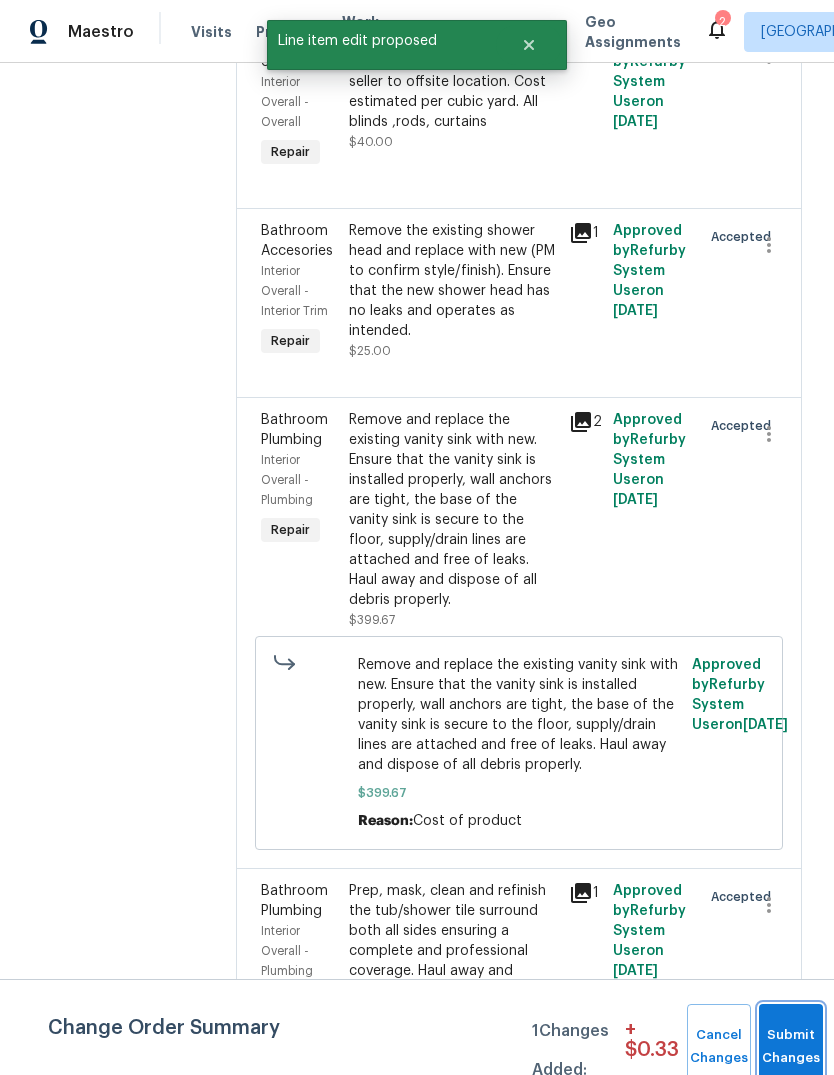 click on "Submit Changes" at bounding box center [791, 1047] 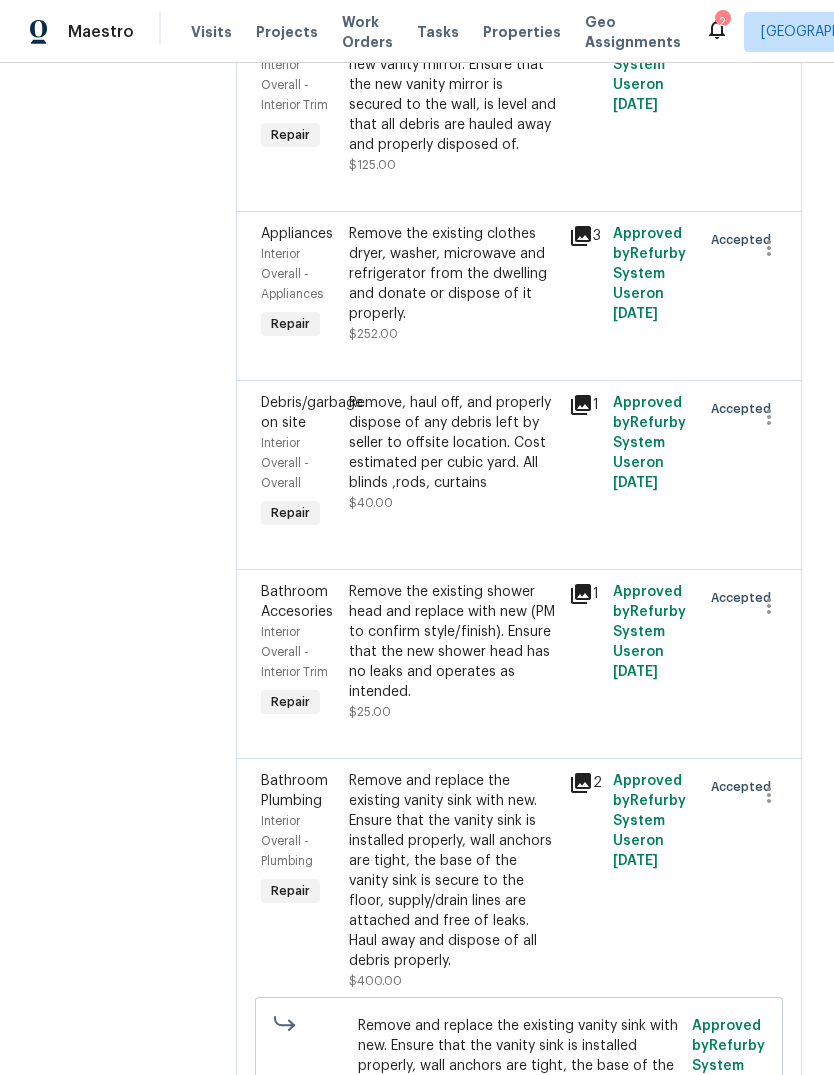 scroll, scrollTop: 4741, scrollLeft: 0, axis: vertical 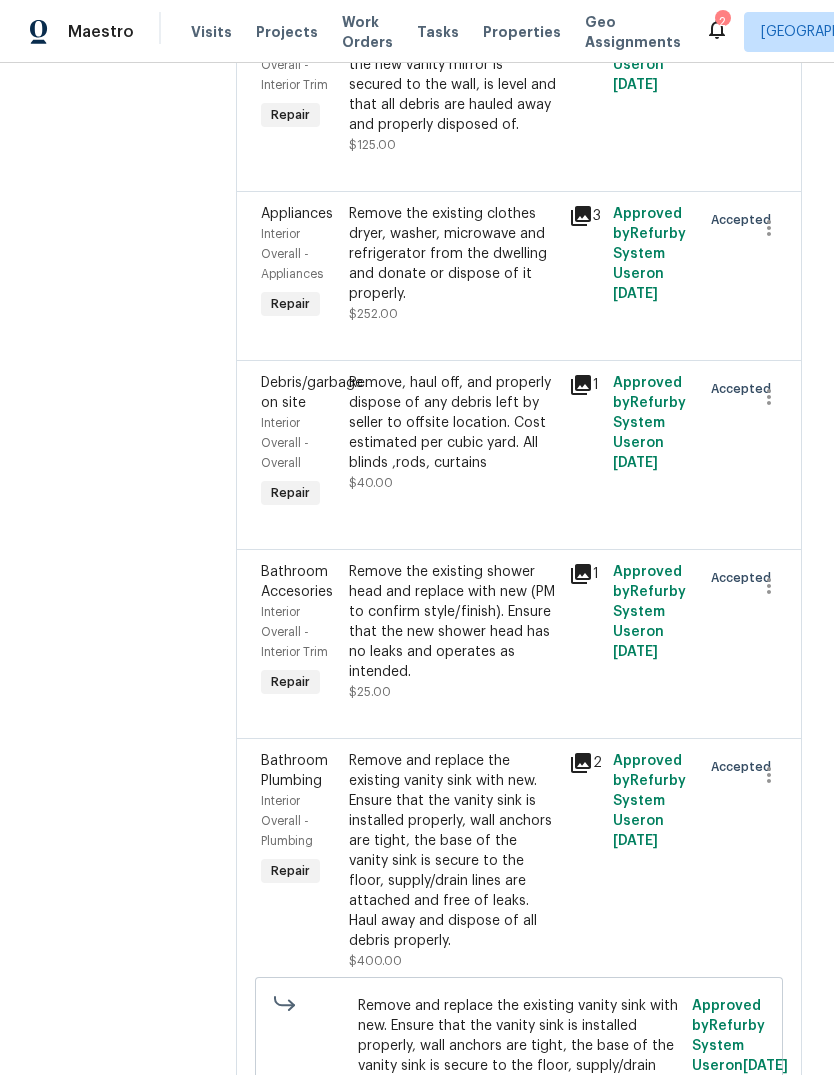 click on "Remove the existing shower head and replace with new (PM to confirm style/finish). Ensure that the new shower head has no leaks and operates as intended." at bounding box center (453, 622) 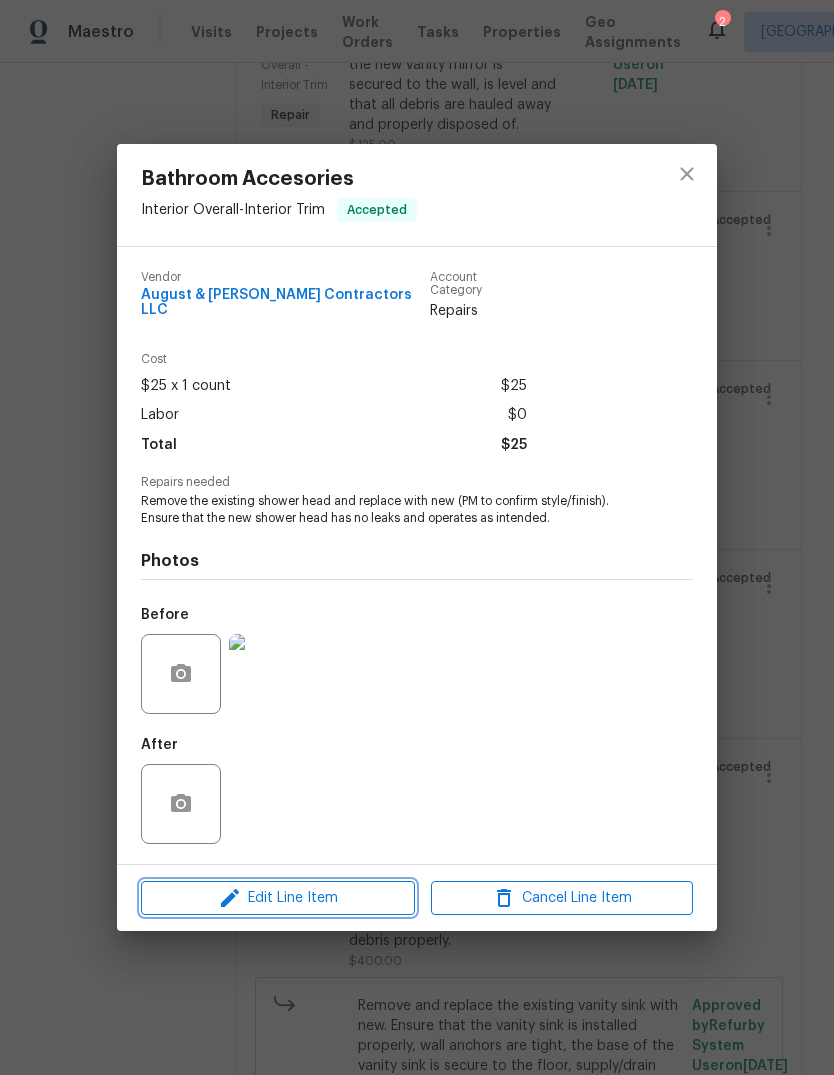 click on "Edit Line Item" at bounding box center (278, 898) 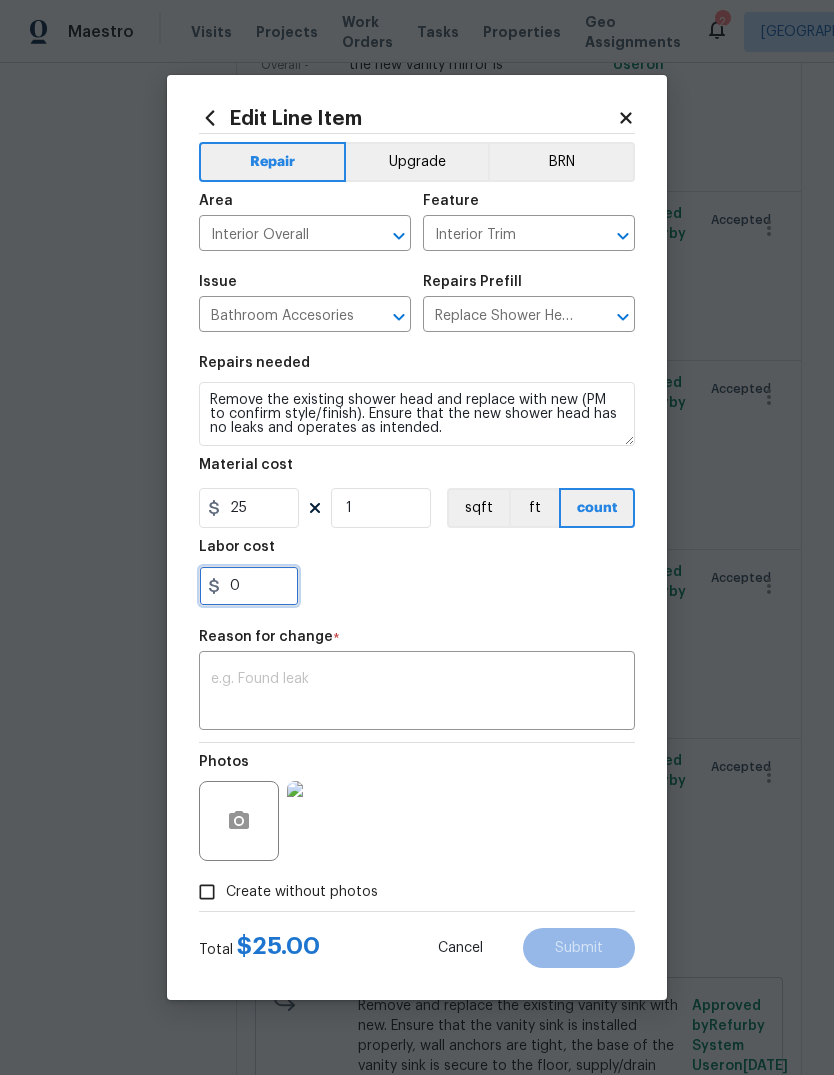 click on "0" at bounding box center [249, 586] 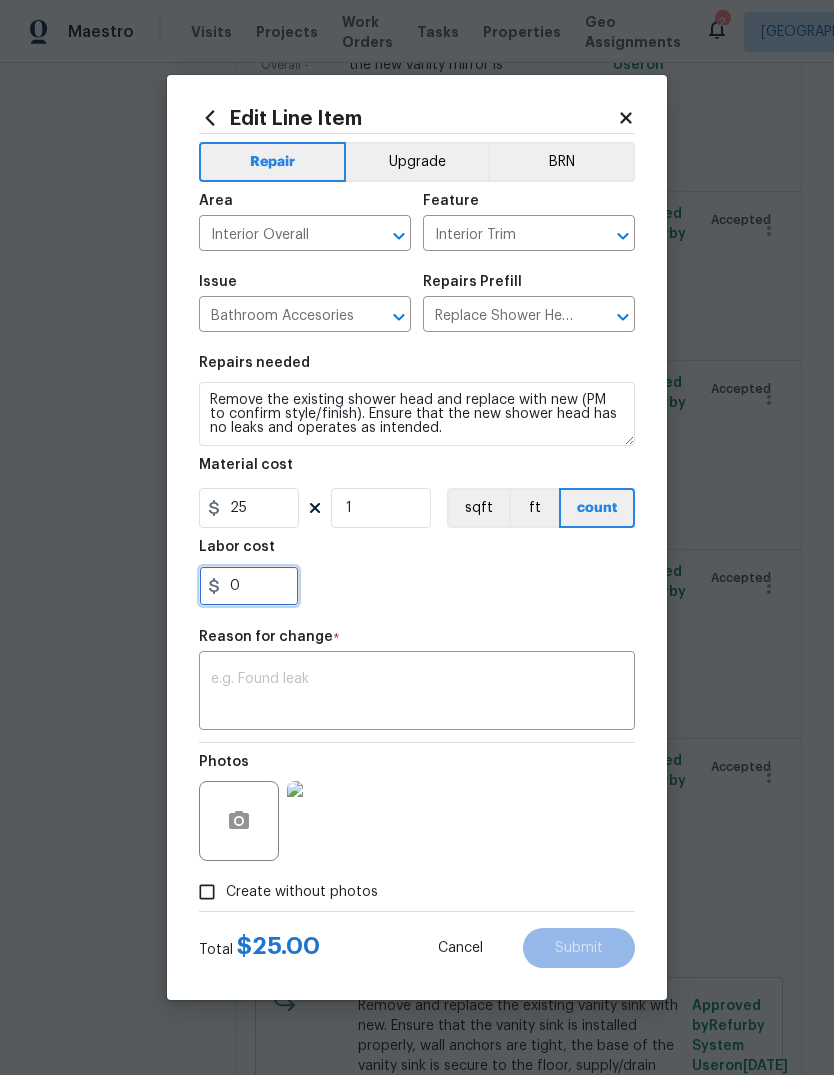 type on "5" 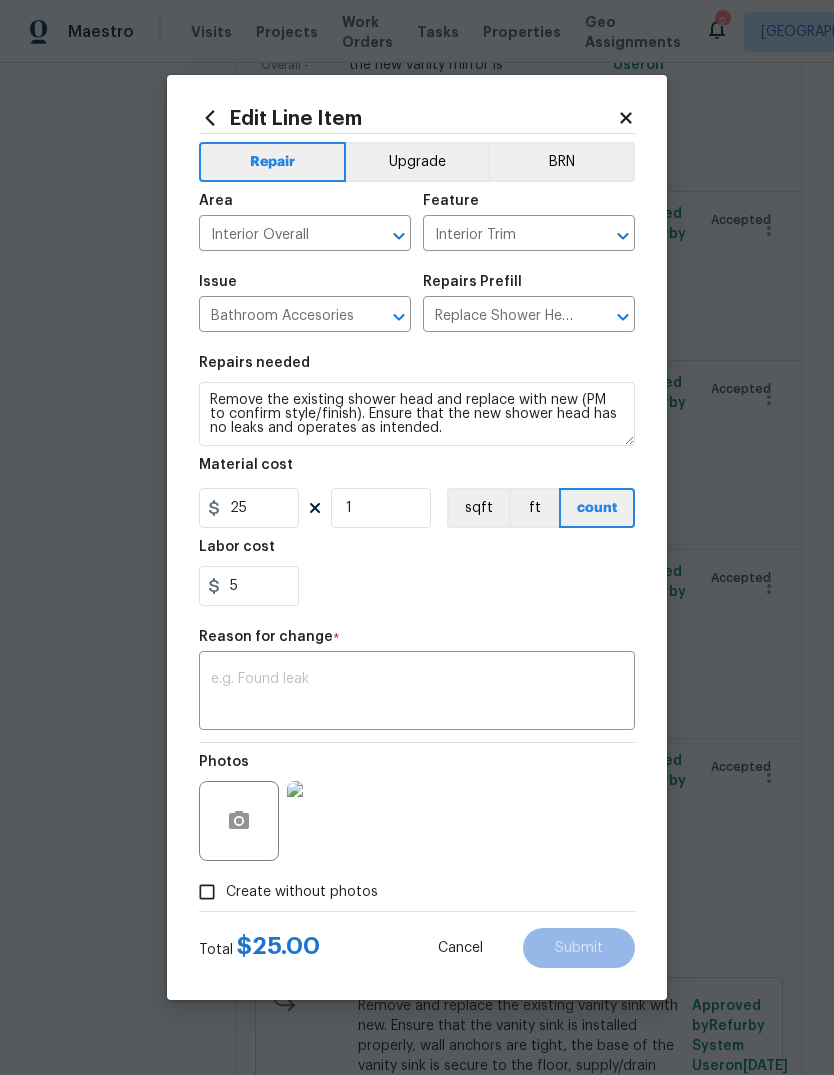 click on "5" at bounding box center [417, 586] 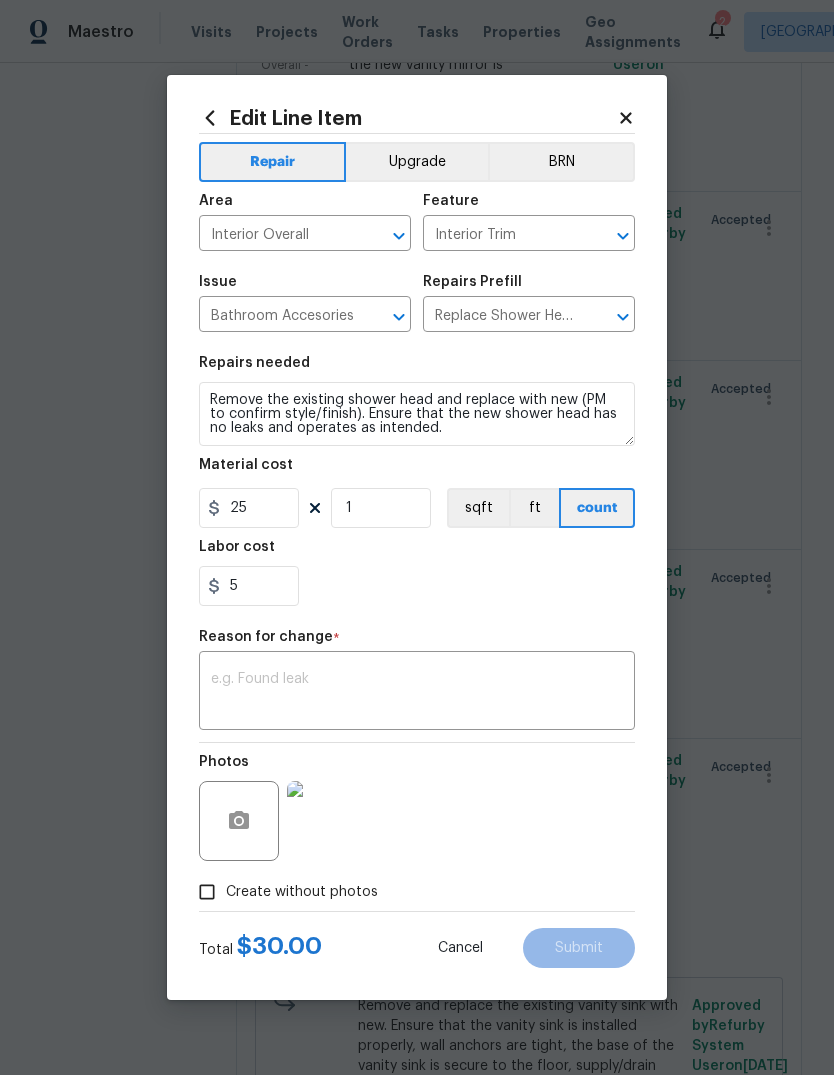 click at bounding box center (417, 693) 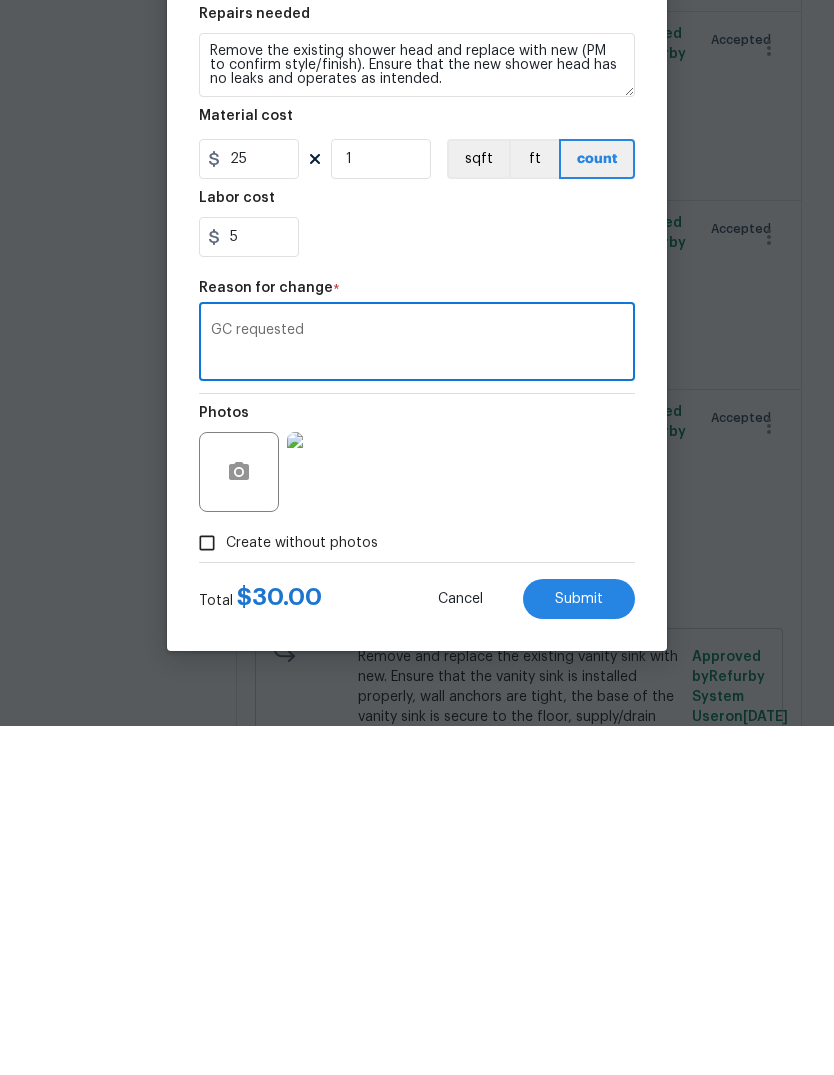 type on "GC requested" 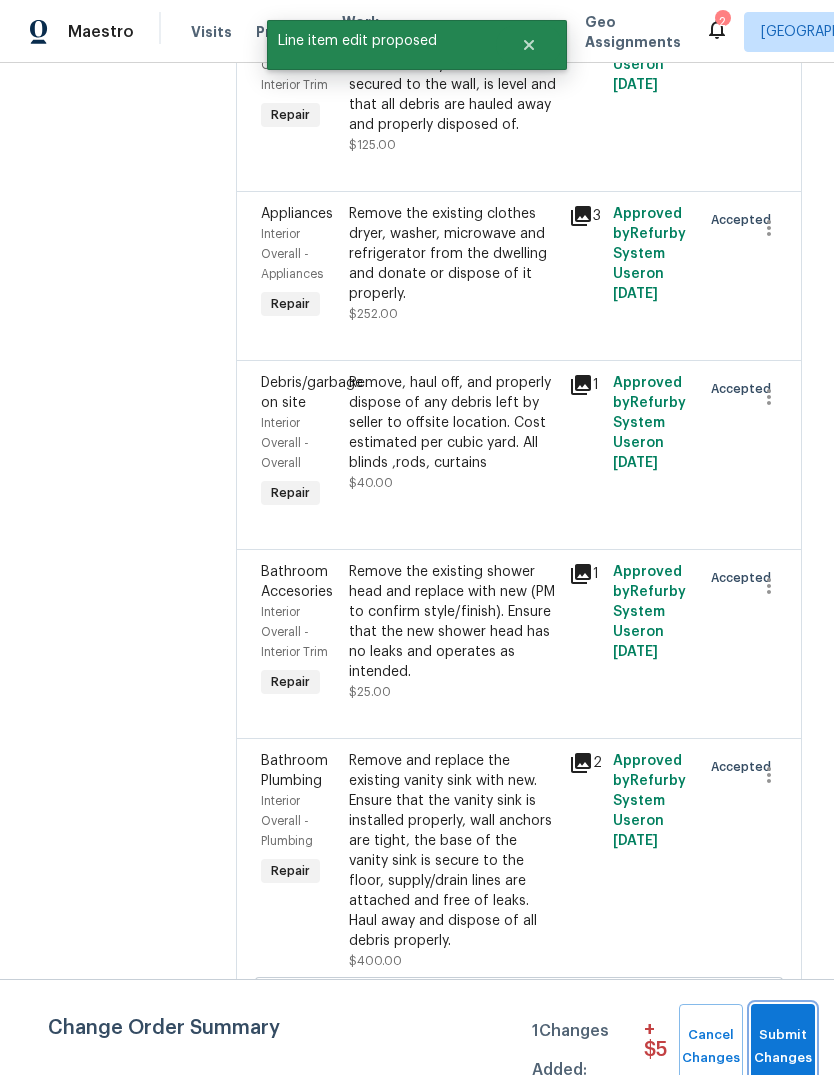 click on "Submit Changes" at bounding box center (783, 1047) 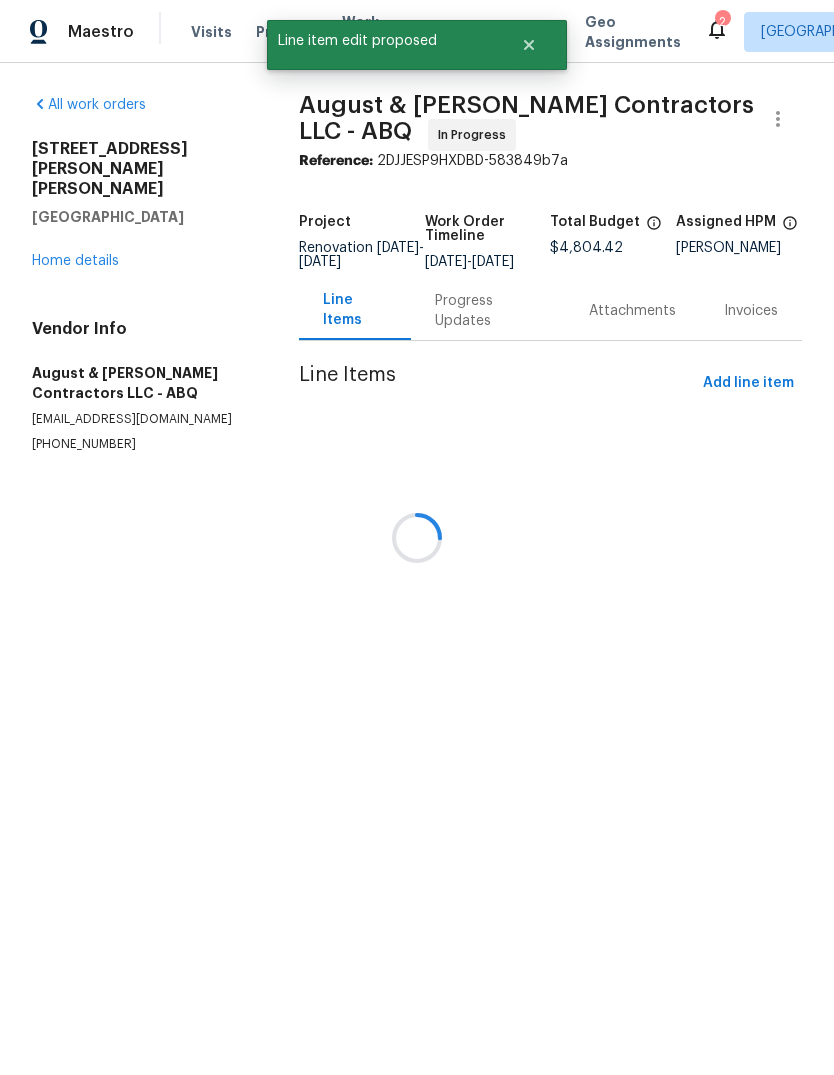 scroll, scrollTop: 0, scrollLeft: 0, axis: both 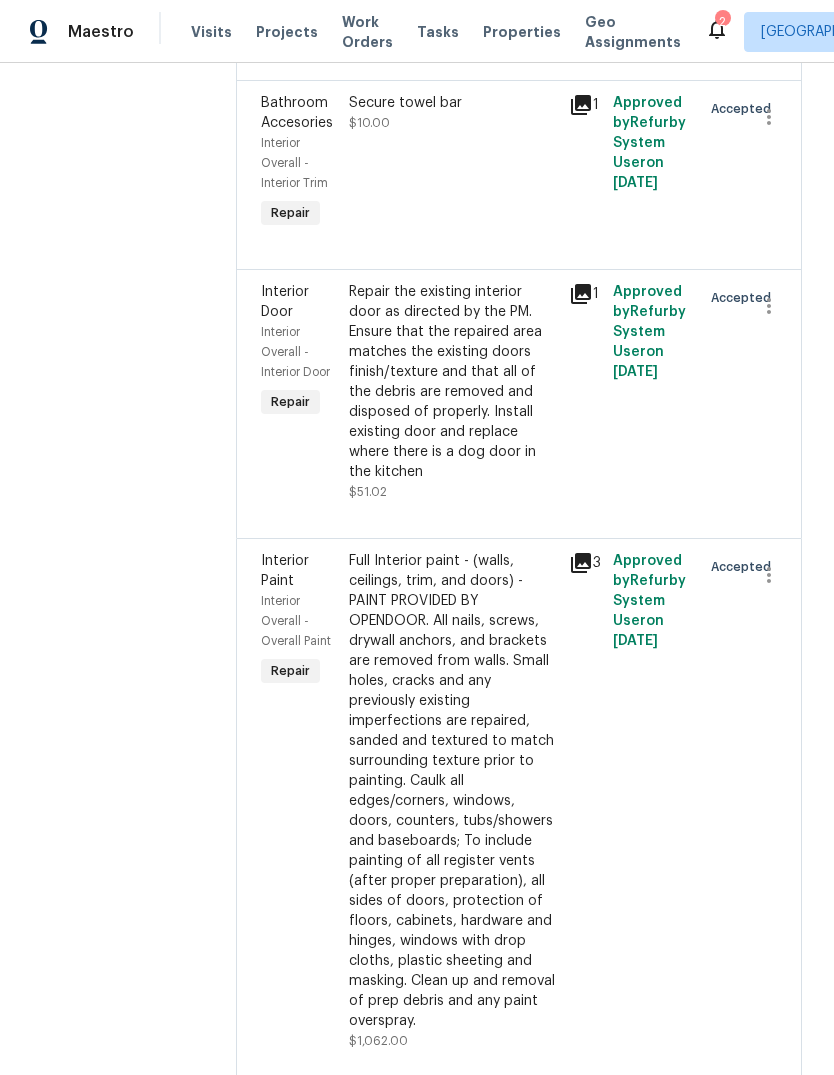 click on "Full Interior paint - (walls, ceilings, trim, and doors) - PAINT PROVIDED BY OPENDOOR. All nails, screws, drywall anchors, and brackets are removed from walls. Small holes, cracks and any previously existing imperfections are repaired, sanded and textured to match surrounding texture prior to painting. Caulk all edges/corners, windows, doors, counters, tubs/showers and baseboards; To include painting of all register vents (after proper preparation), all sides of doors, protection of floors, cabinets, hardware and hinges, windows with drop cloths, plastic sheeting and masking. Clean up and removal of prep debris and any paint overspray." at bounding box center [453, 791] 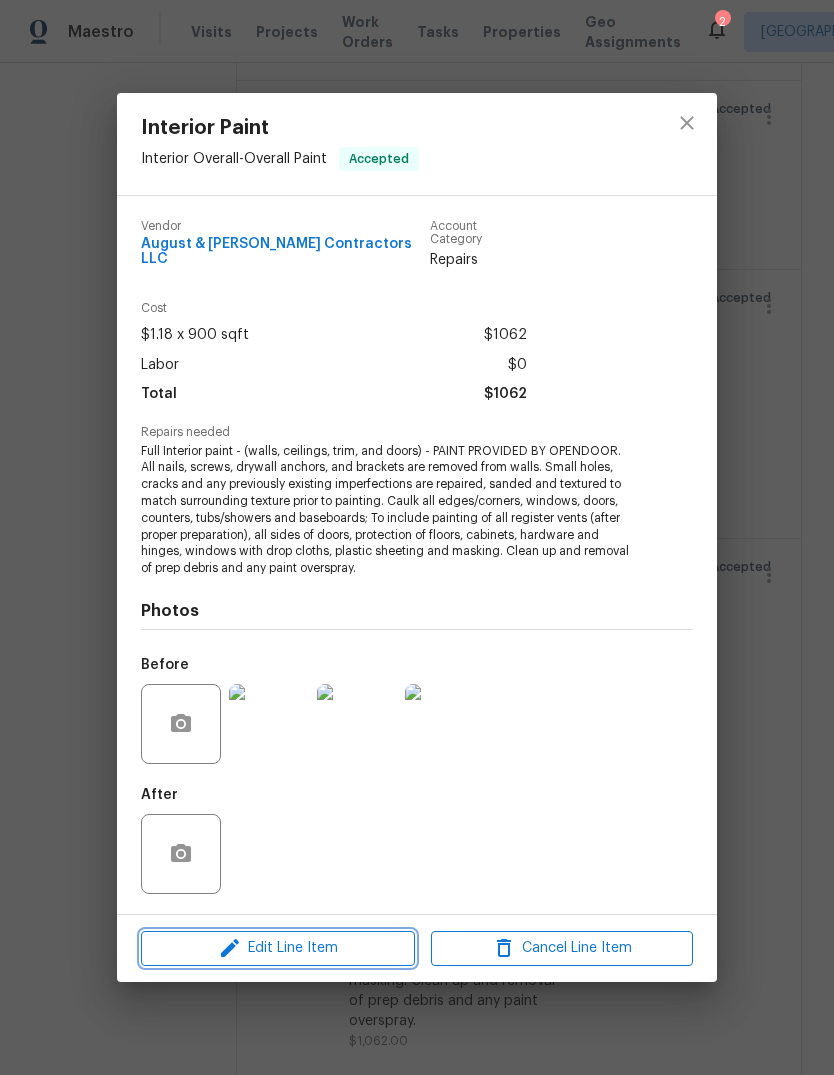 click on "Edit Line Item" at bounding box center [278, 948] 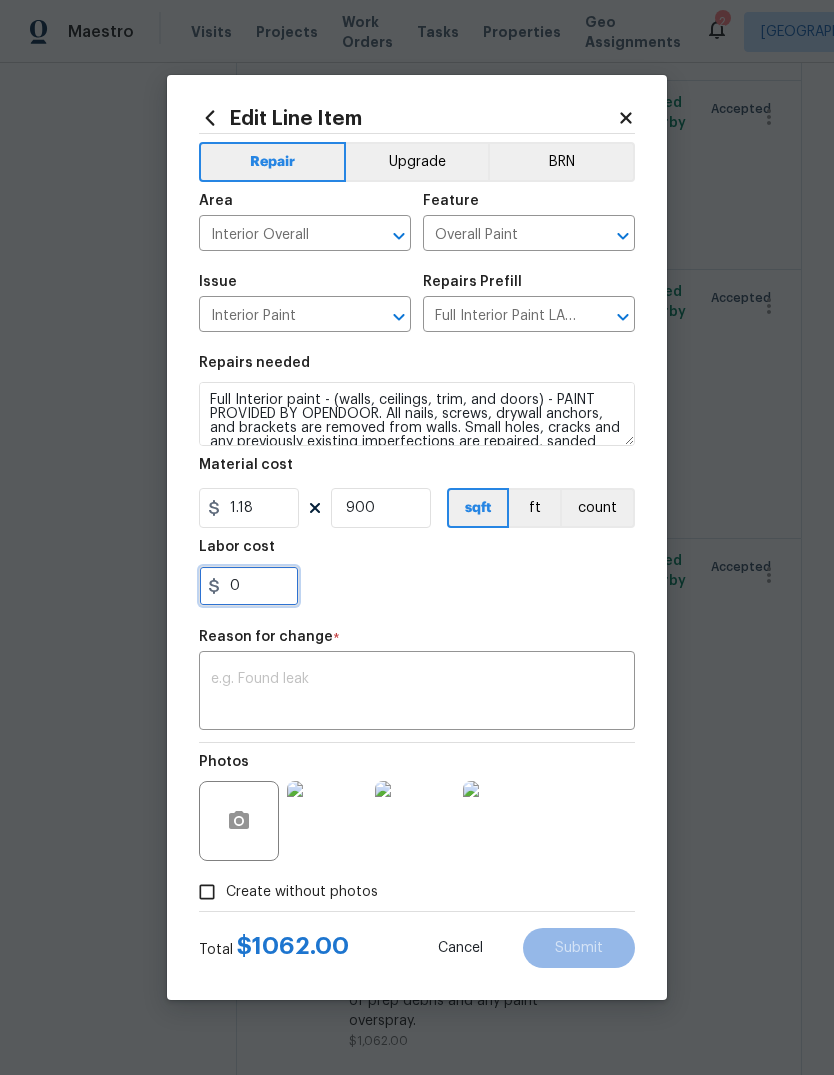 click on "0" at bounding box center (249, 586) 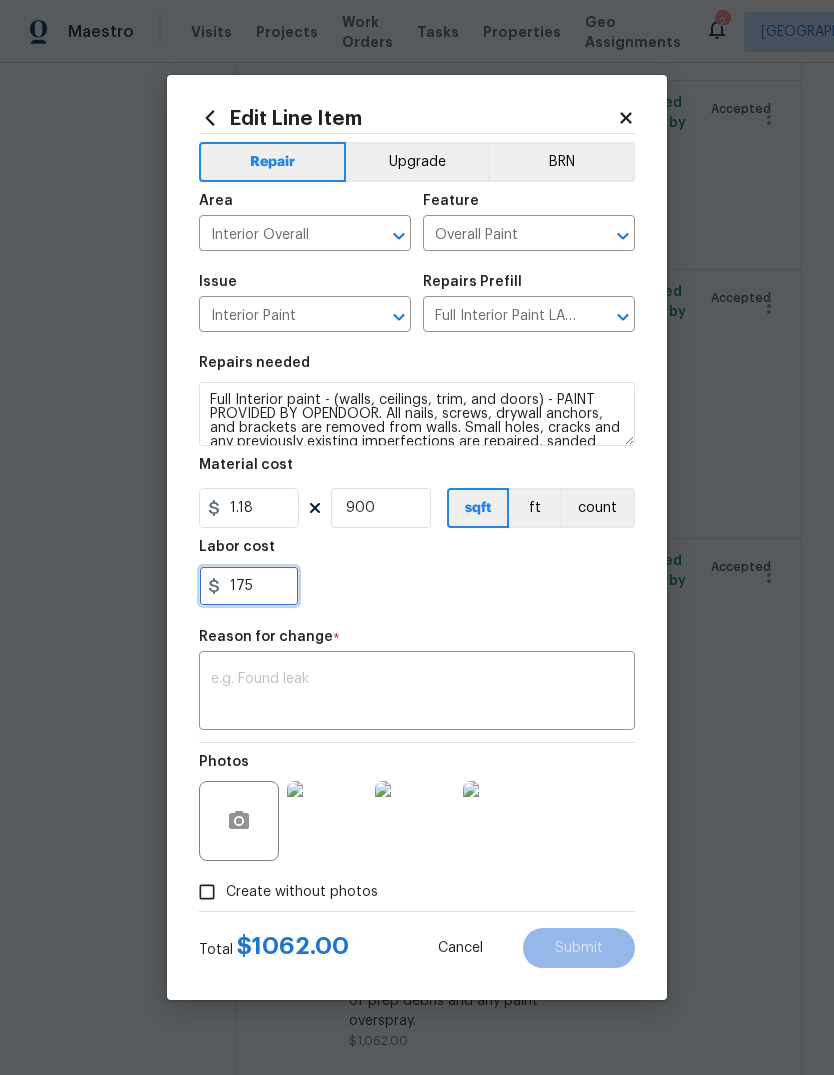 type on "175" 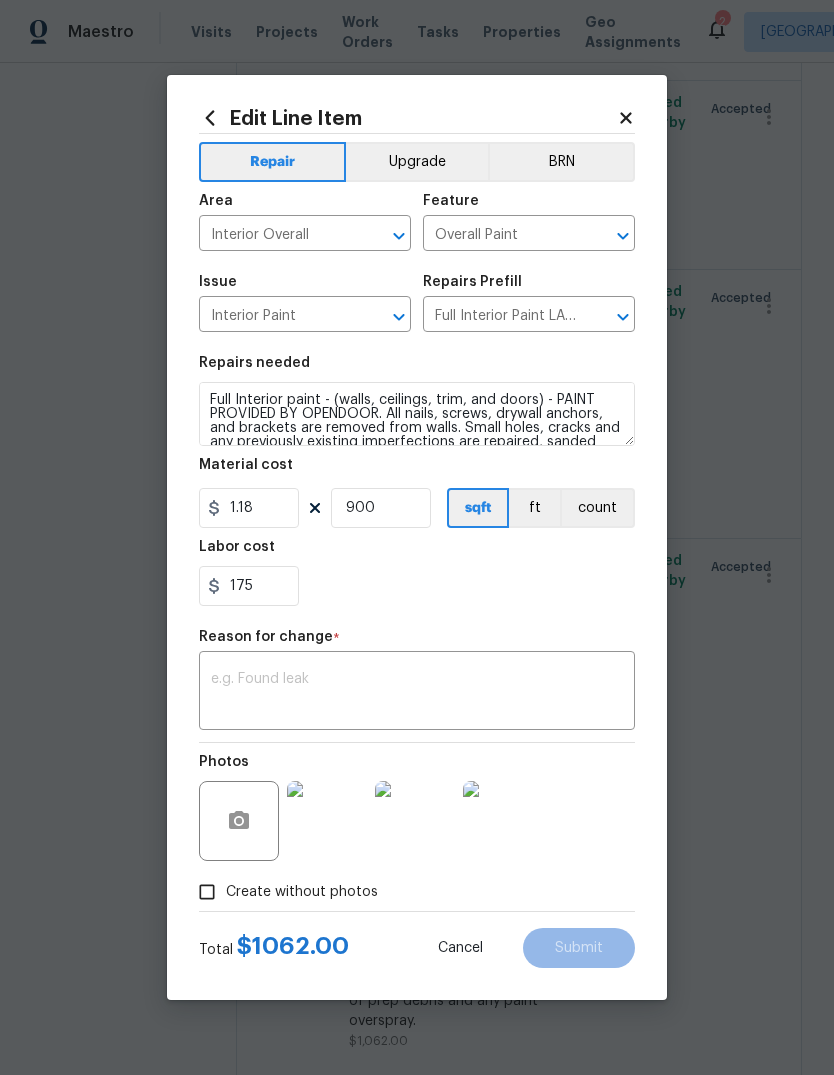 click on "x ​" at bounding box center [417, 693] 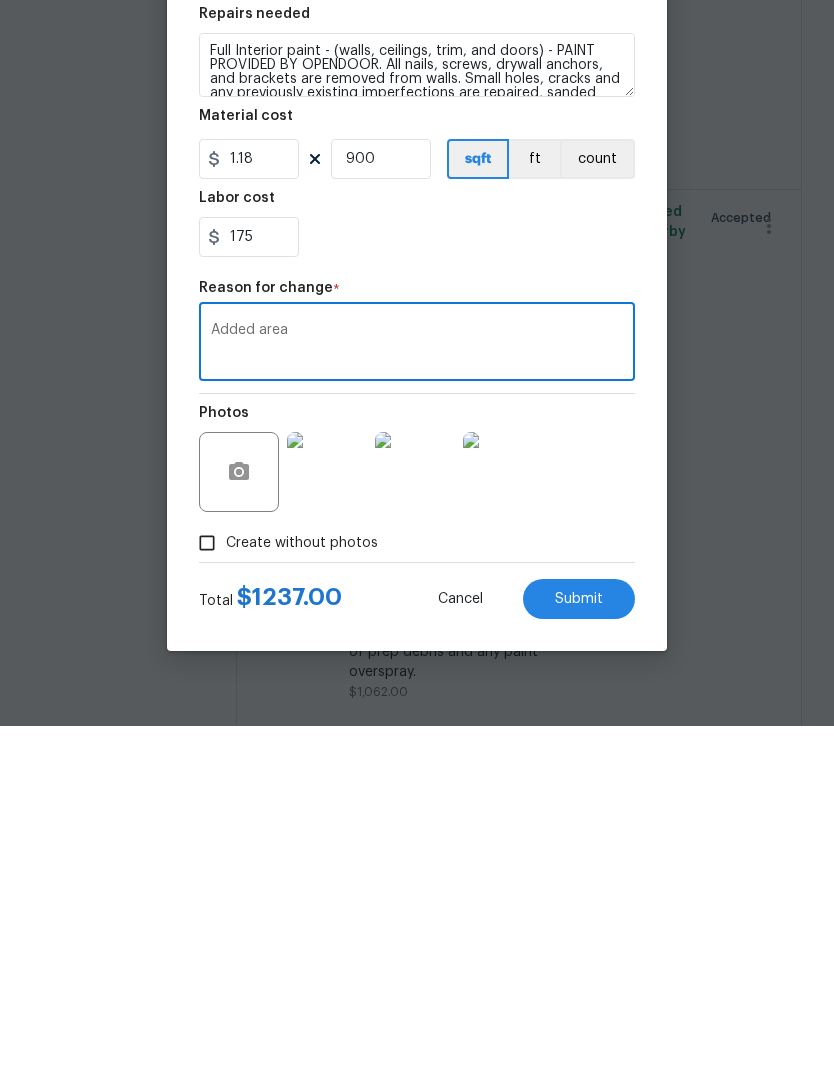type on "Added area" 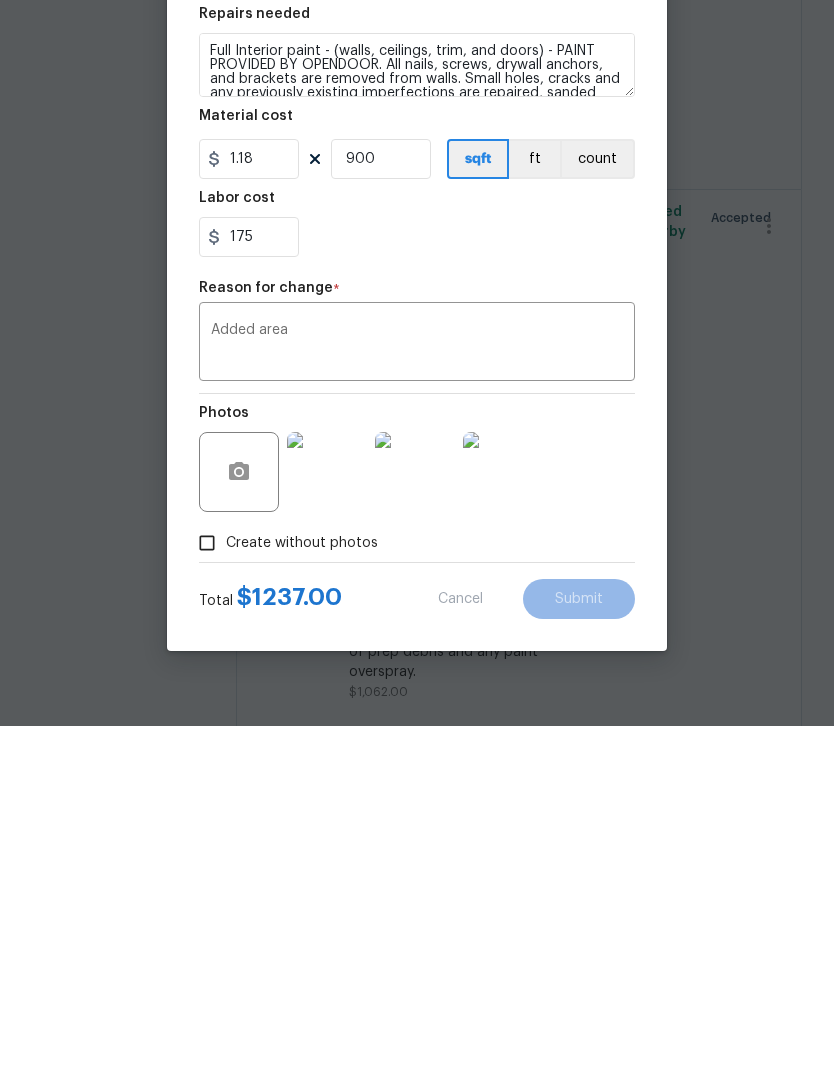 scroll, scrollTop: 75, scrollLeft: 0, axis: vertical 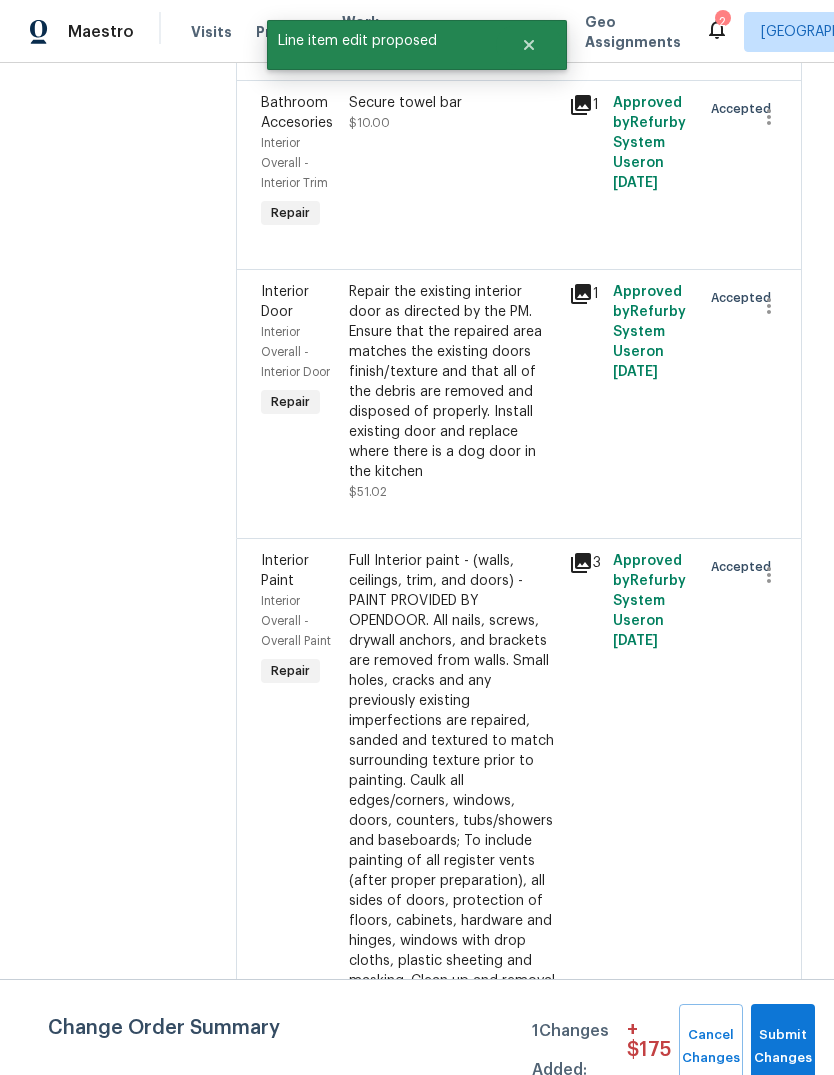click on "3" at bounding box center (585, 801) 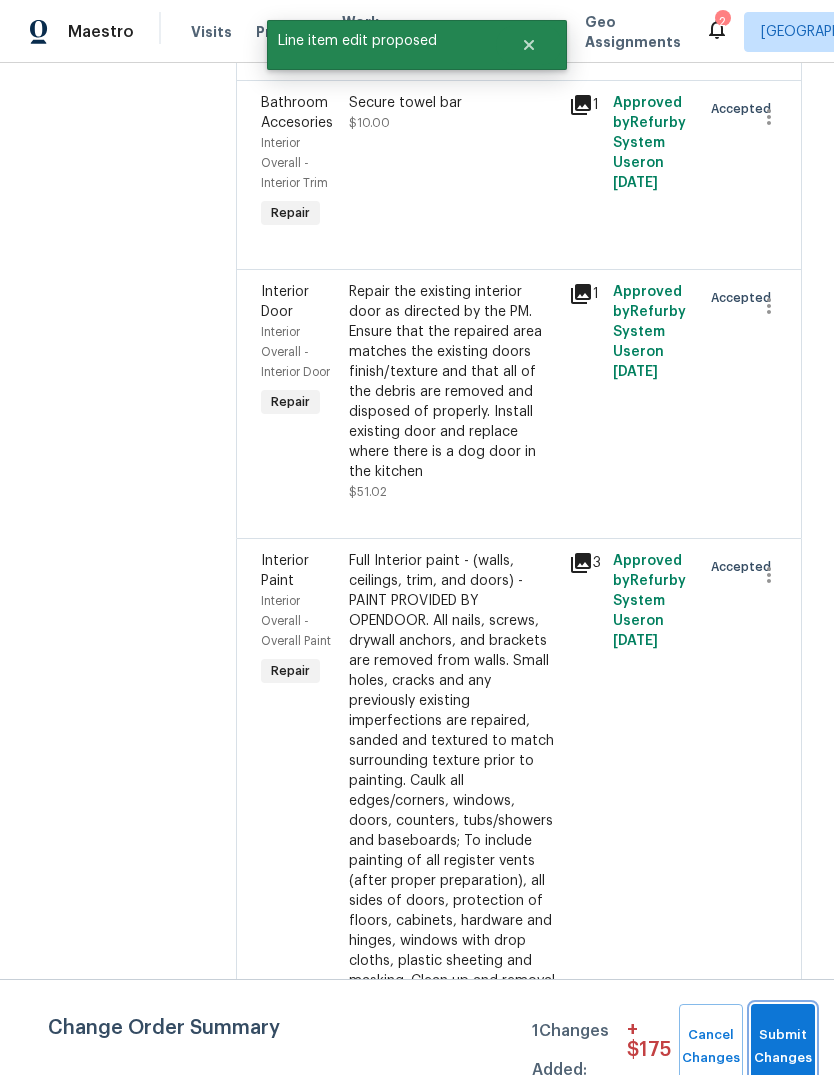 click on "Submit Changes" at bounding box center (783, 1047) 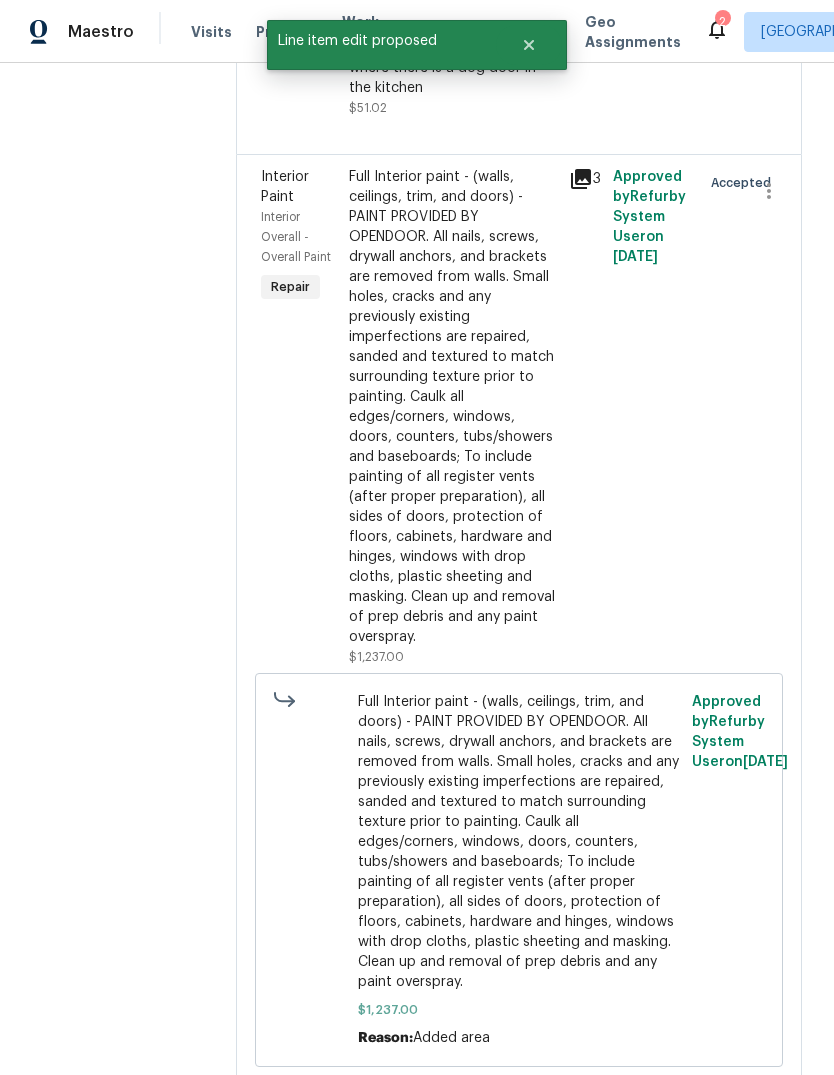 scroll, scrollTop: 7249, scrollLeft: 0, axis: vertical 